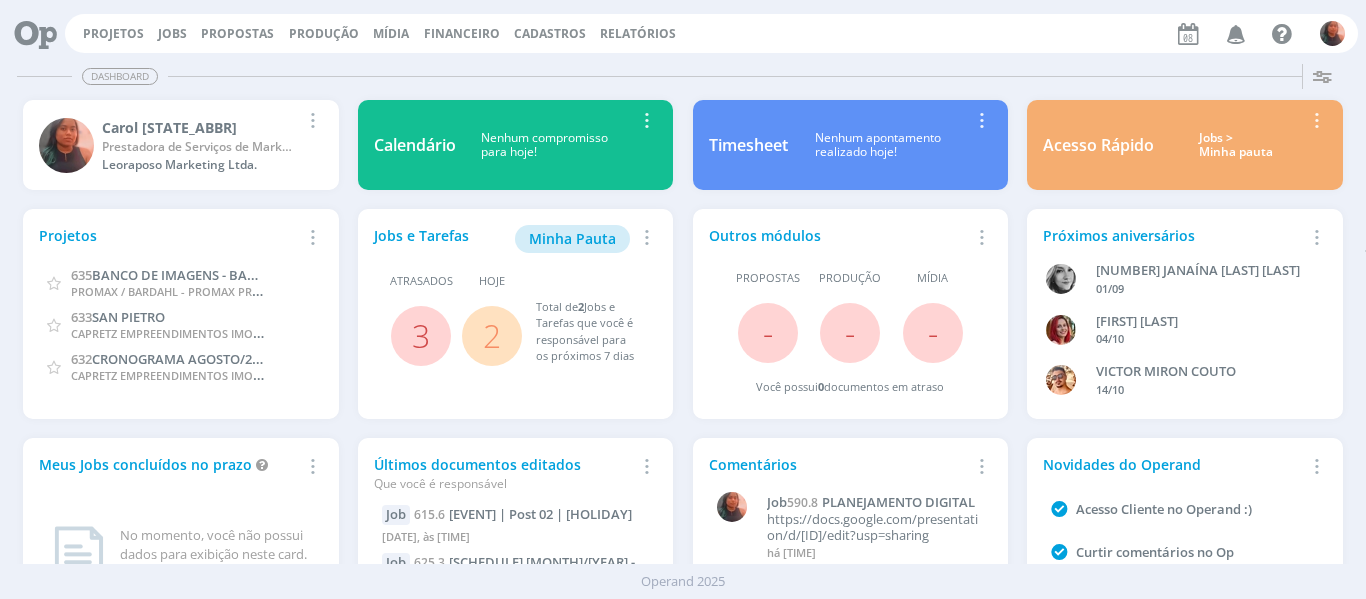scroll, scrollTop: 0, scrollLeft: 0, axis: both 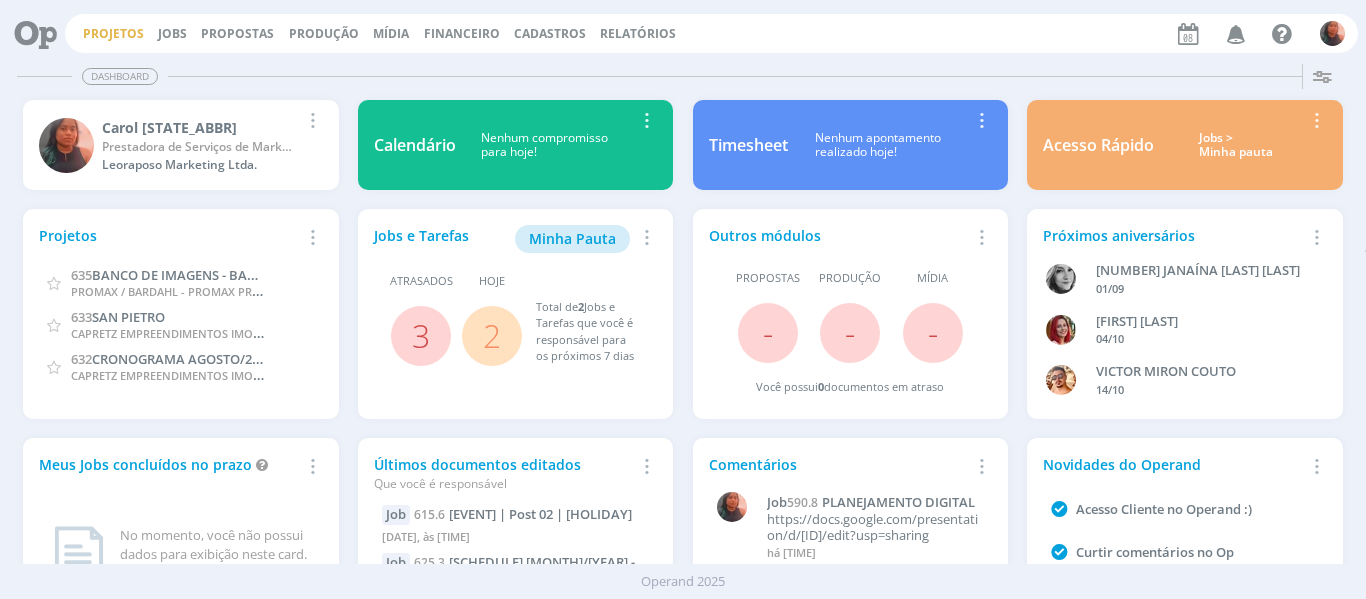 click on "Projetos" at bounding box center [113, 33] 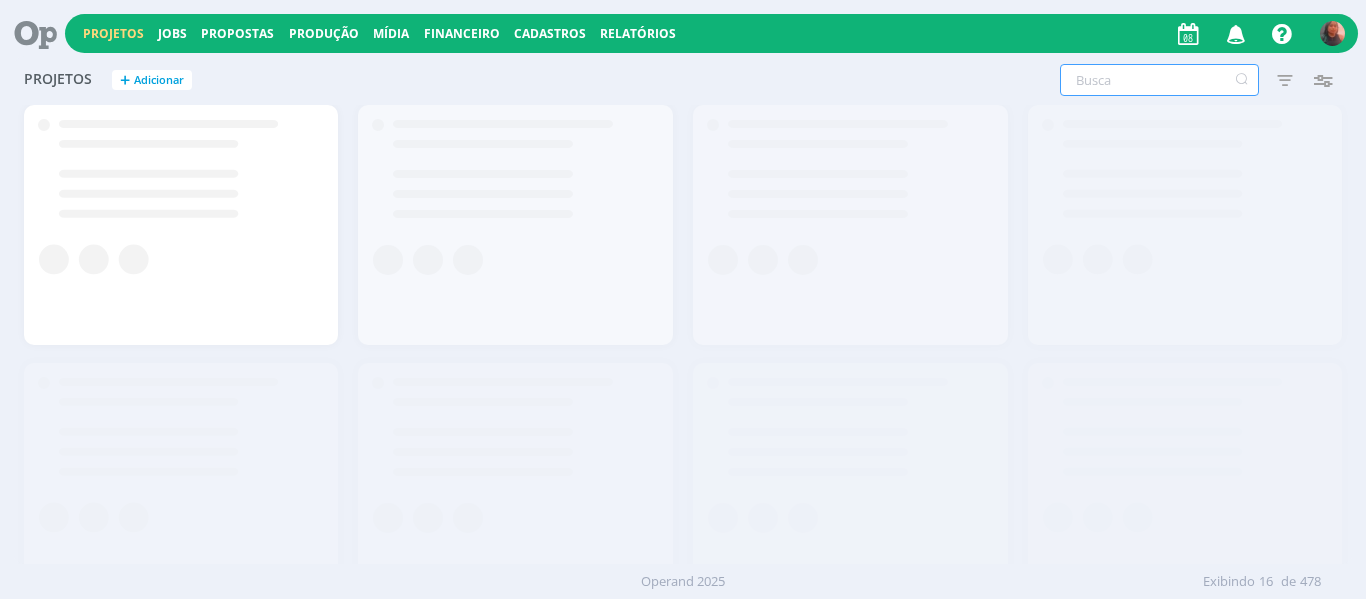click at bounding box center [1159, 80] 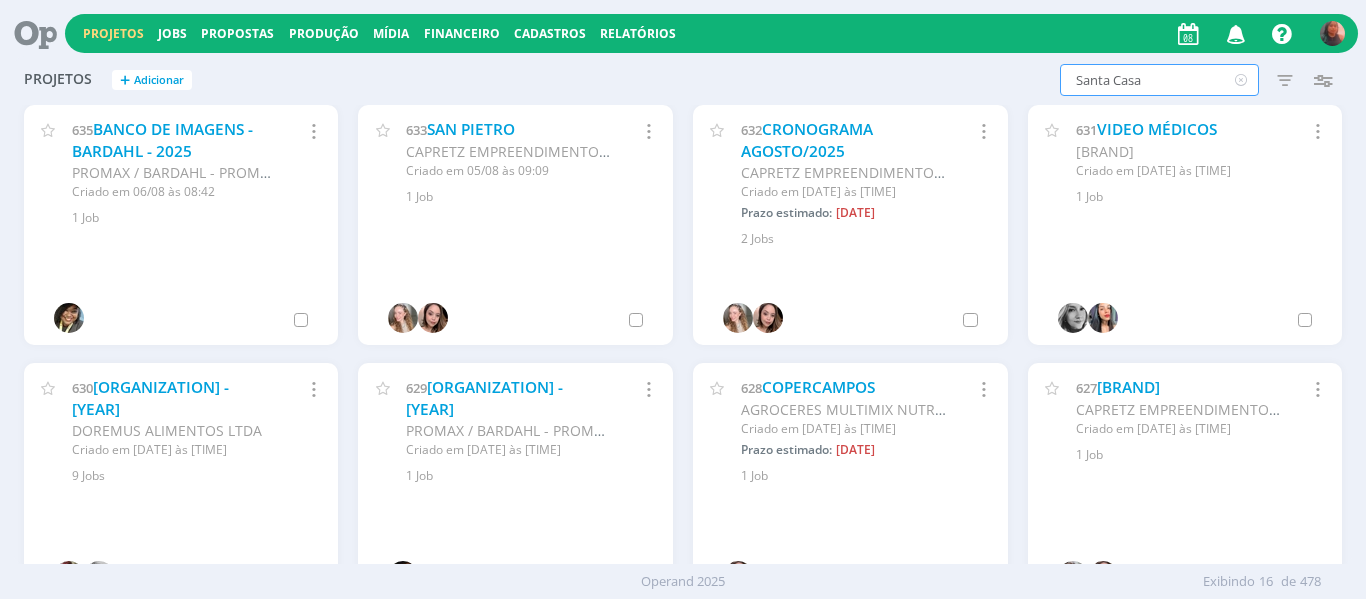 type on "Santa Casa" 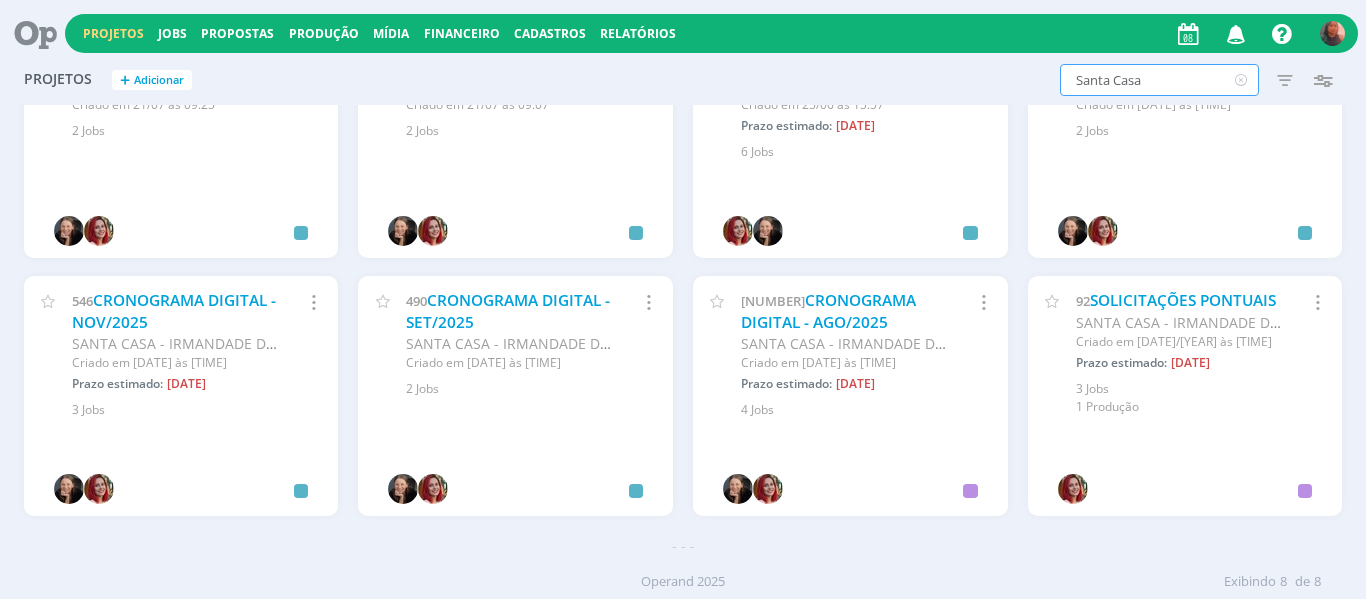 scroll, scrollTop: 0, scrollLeft: 0, axis: both 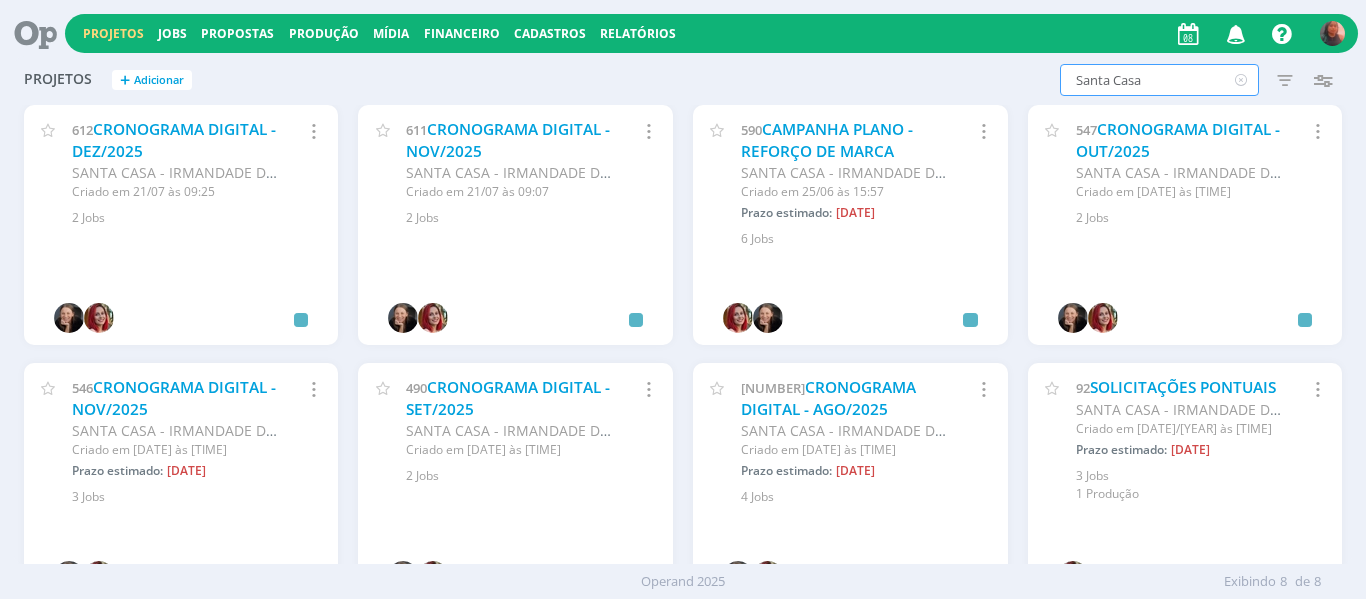 click on "Santa Casa" at bounding box center [1159, 80] 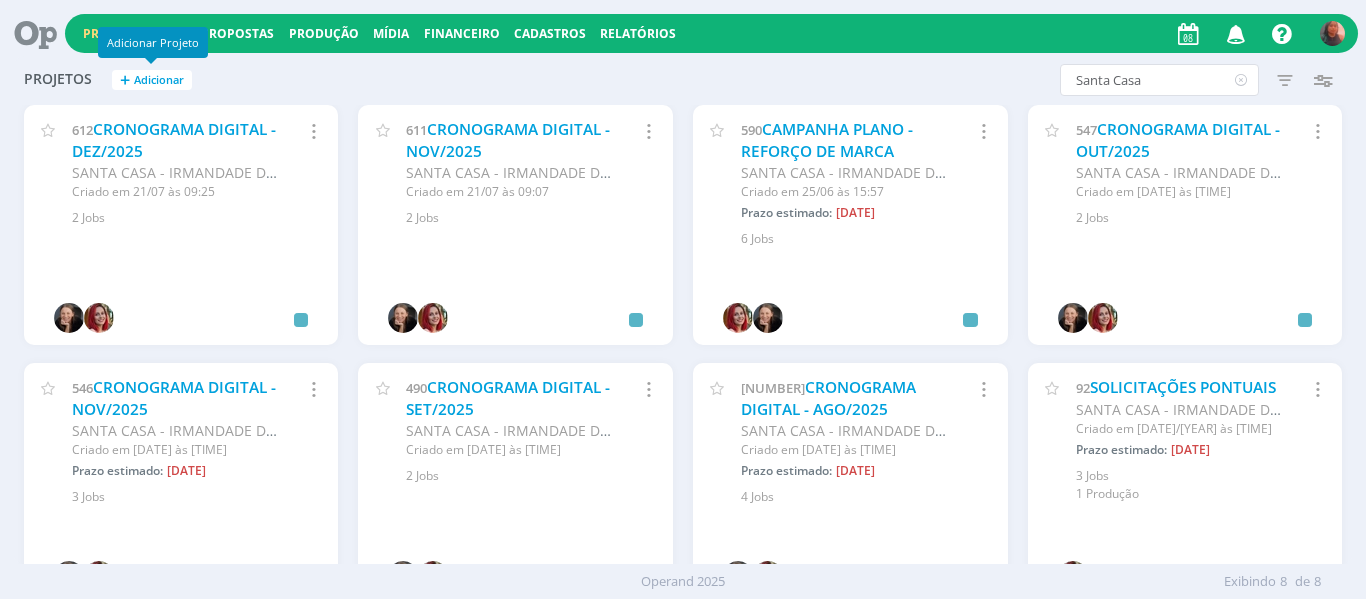click on "Adicionar Projeto" at bounding box center [153, 42] 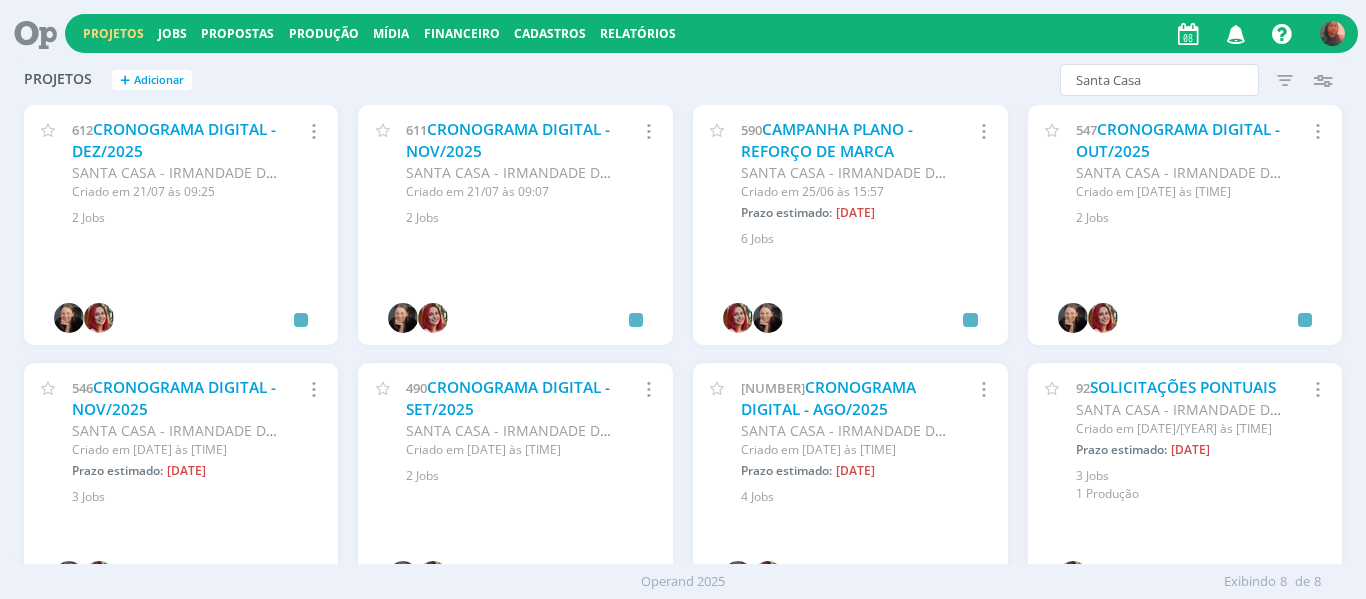 click on "Projetos + Adicionar" at bounding box center (181, 77) 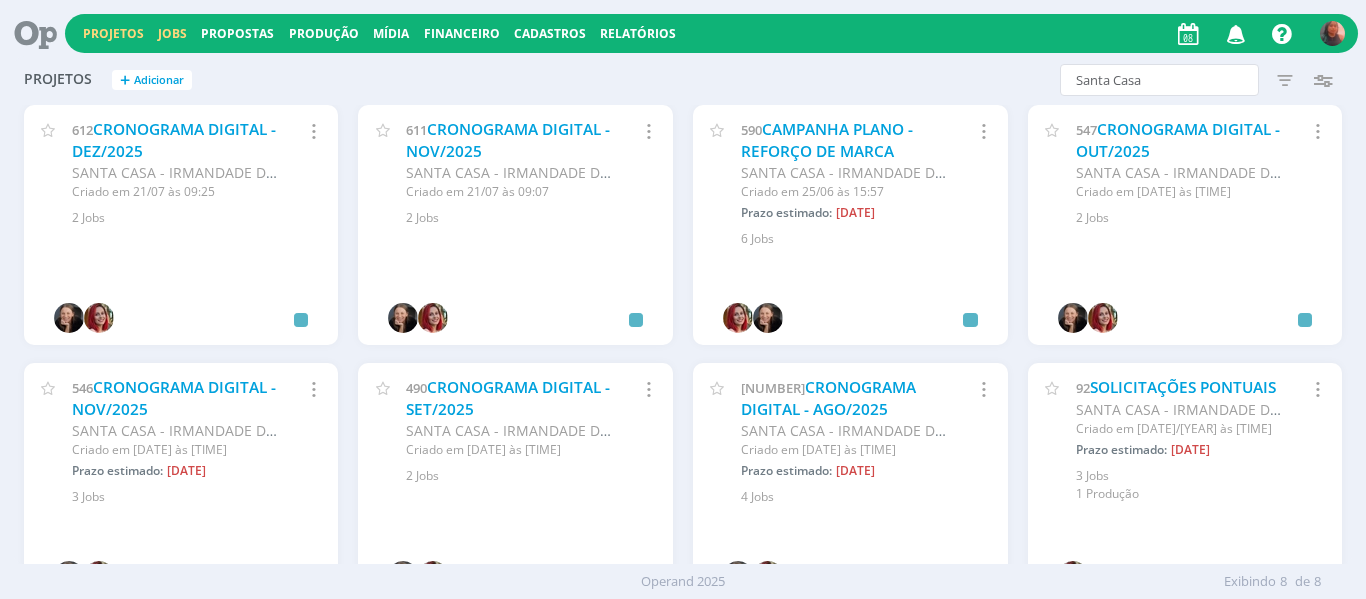 click on "Jobs" at bounding box center (172, 33) 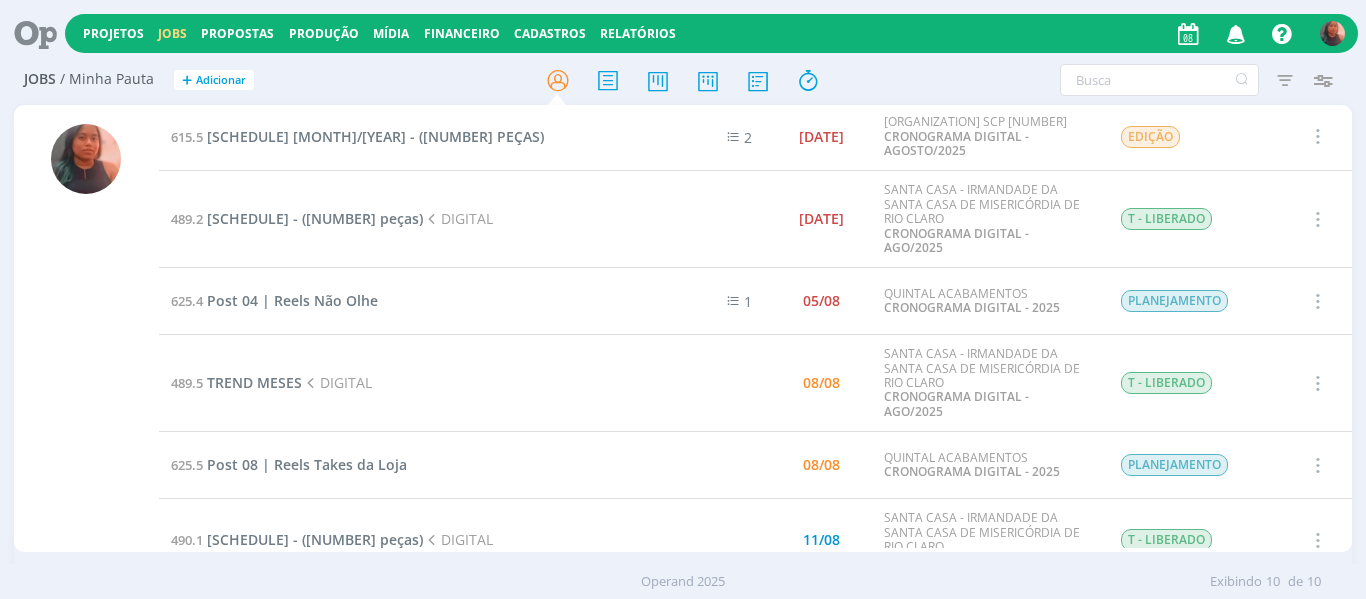 scroll, scrollTop: 0, scrollLeft: 0, axis: both 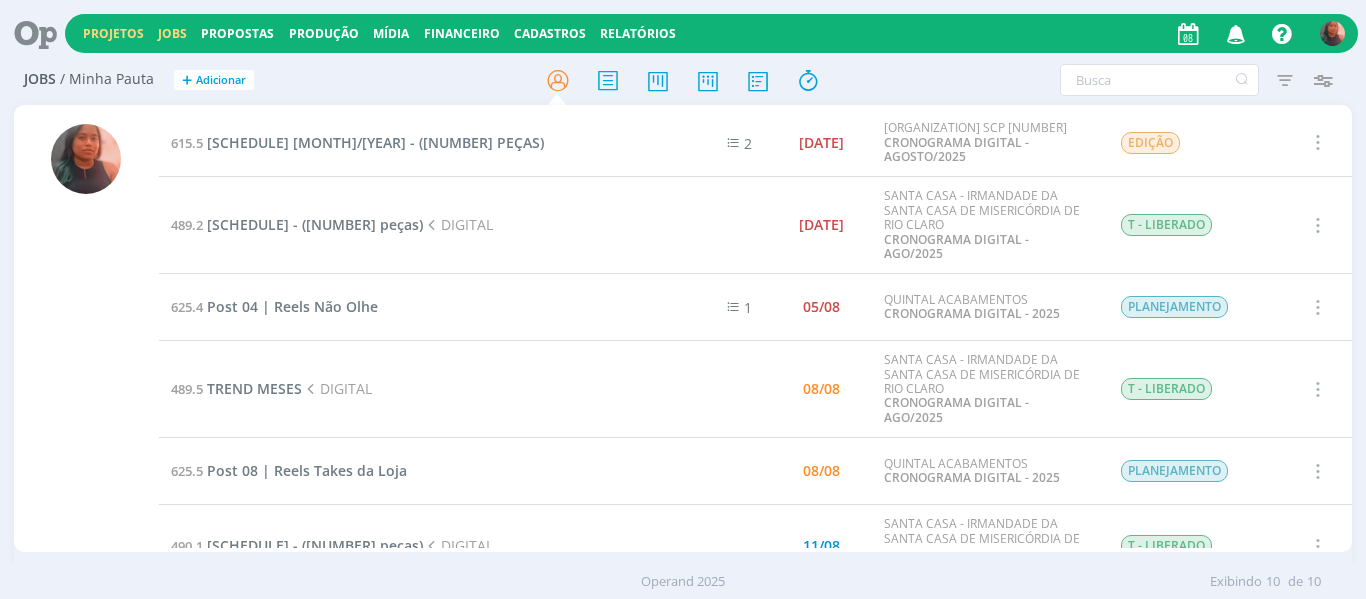 click on "Projetos" at bounding box center [113, 33] 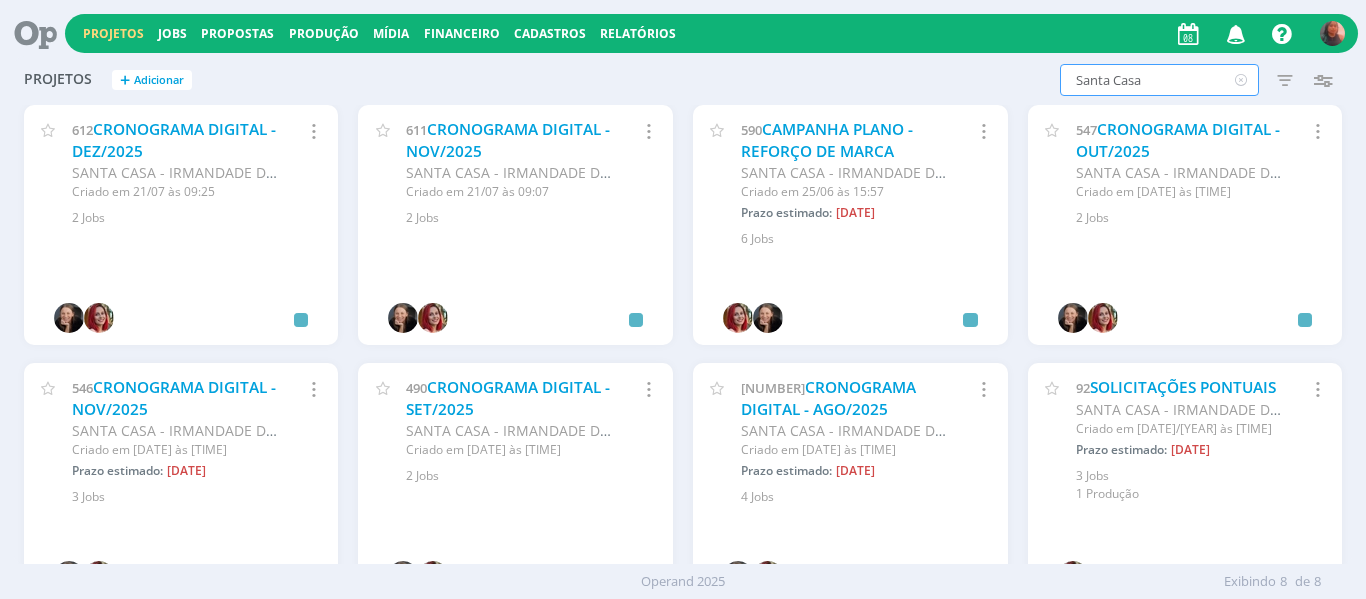 click on "Santa Casa" at bounding box center (1159, 80) 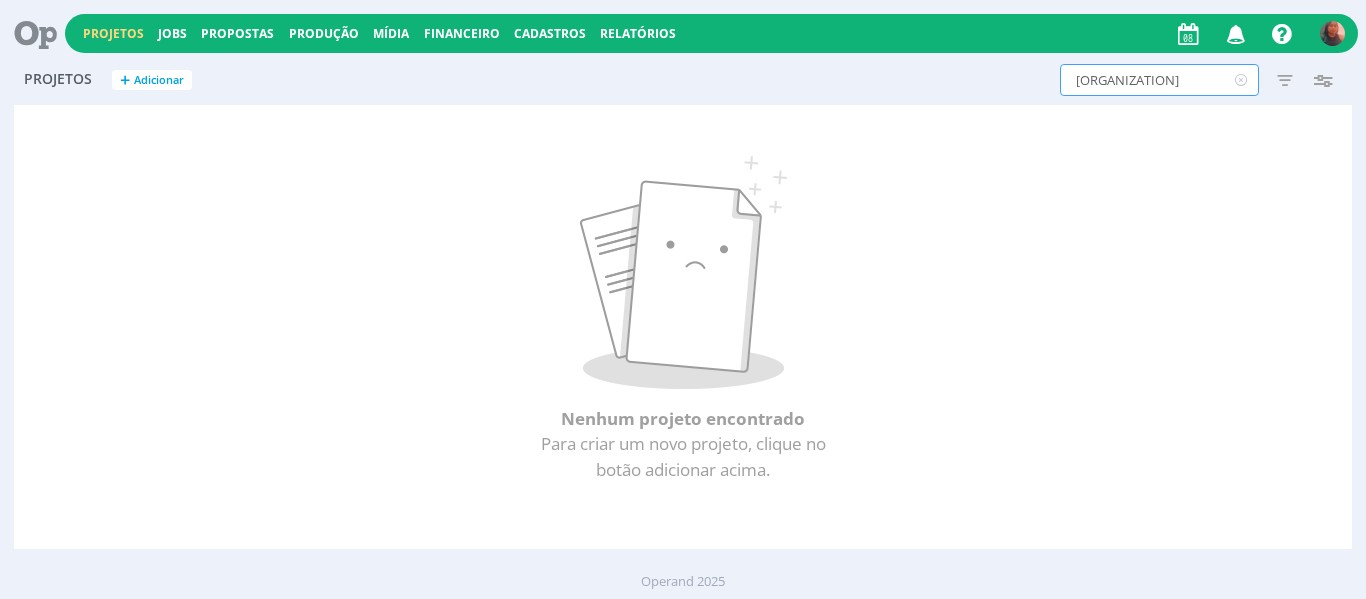 click on "[ORGANIZATION]" at bounding box center [1159, 80] 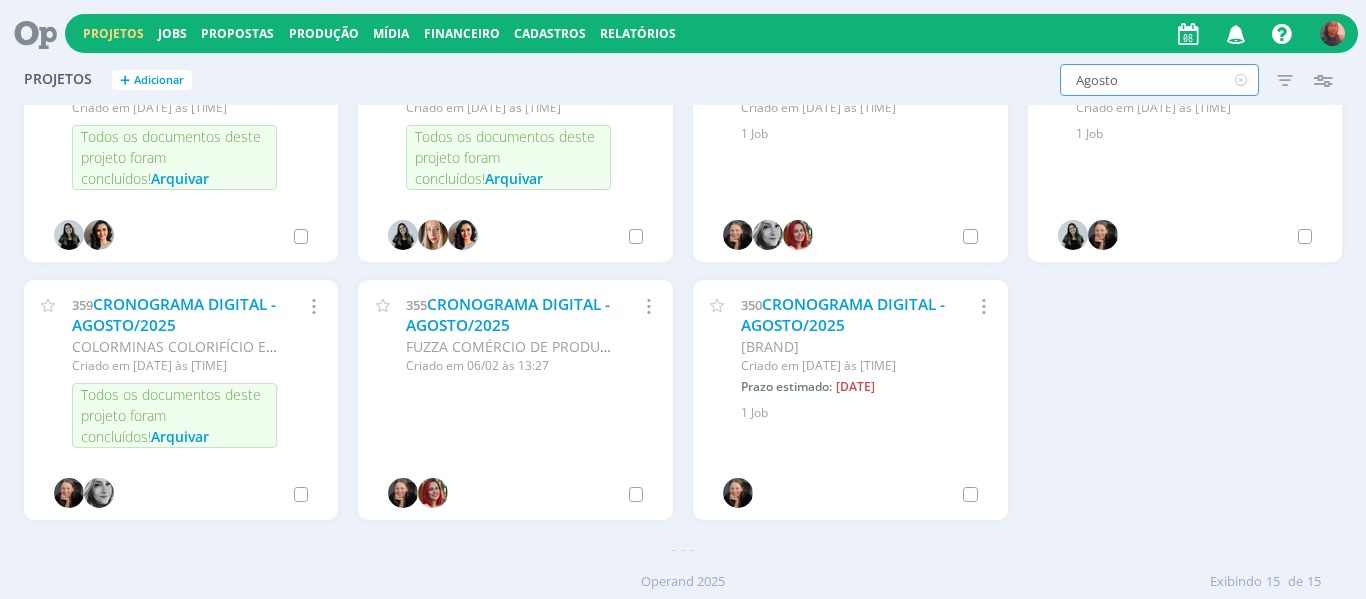 scroll, scrollTop: 603, scrollLeft: 0, axis: vertical 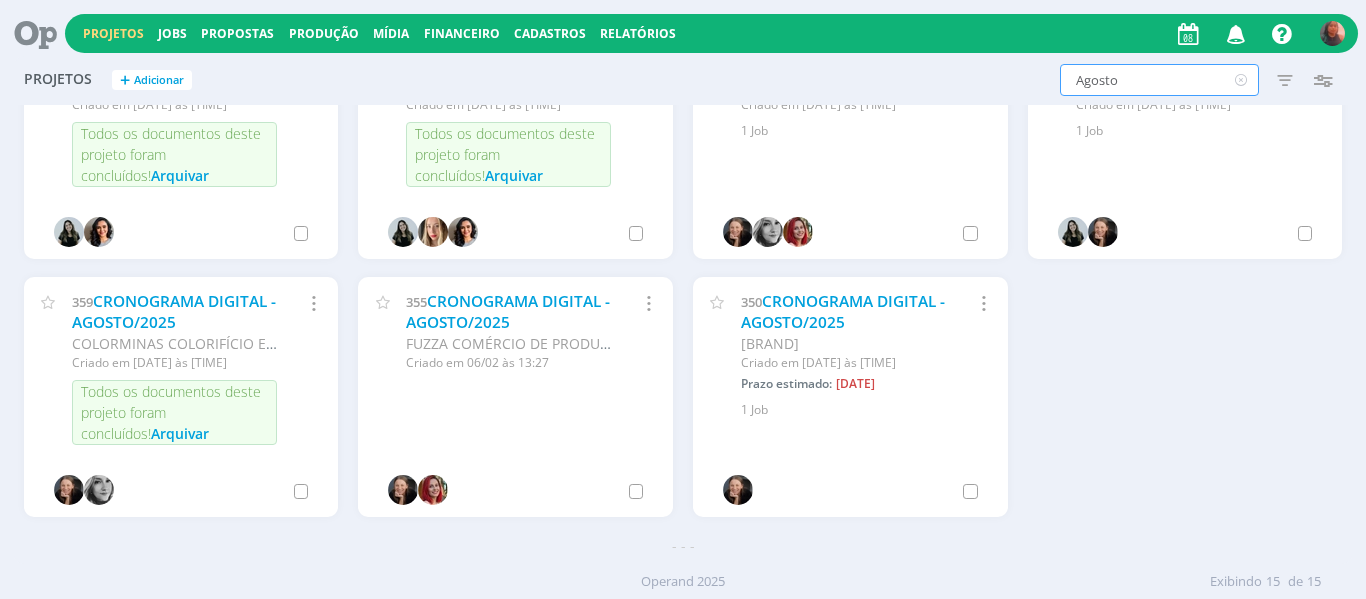 click at bounding box center [1236, 33] 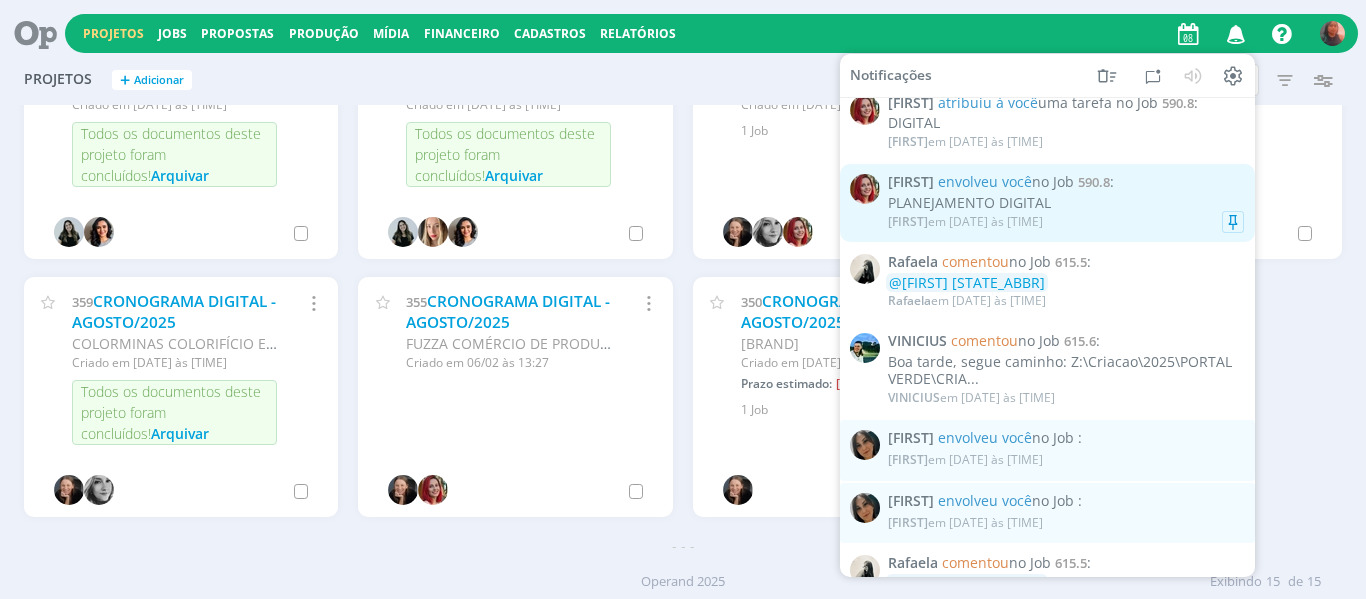 scroll, scrollTop: 700, scrollLeft: 0, axis: vertical 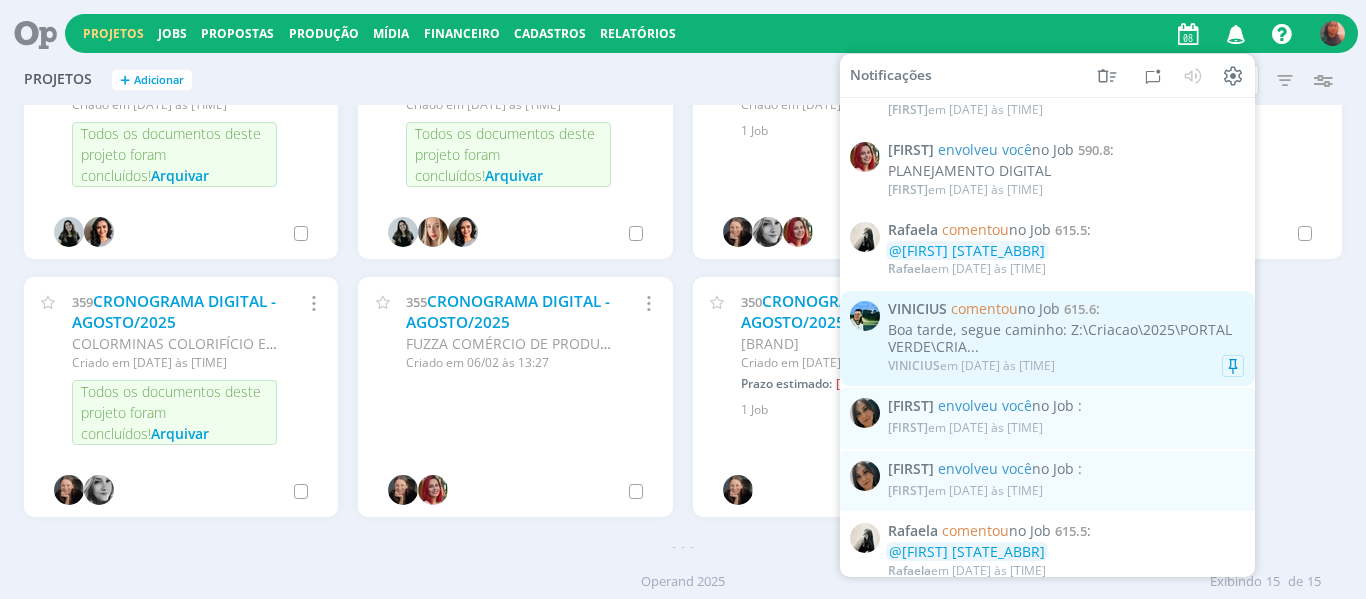 click on "Boa tarde, segue caminho: Z:\Criacao\2025\PORTAL VERDE\CRIA..." at bounding box center (1066, 339) 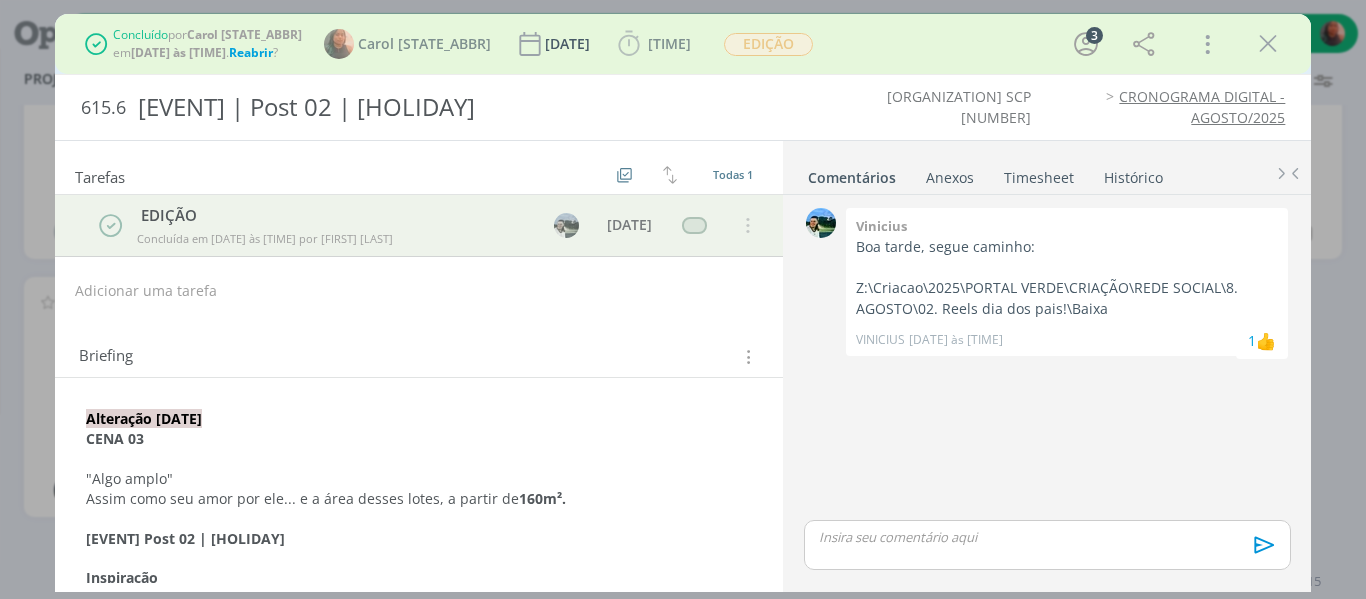 click at bounding box center [1268, 44] 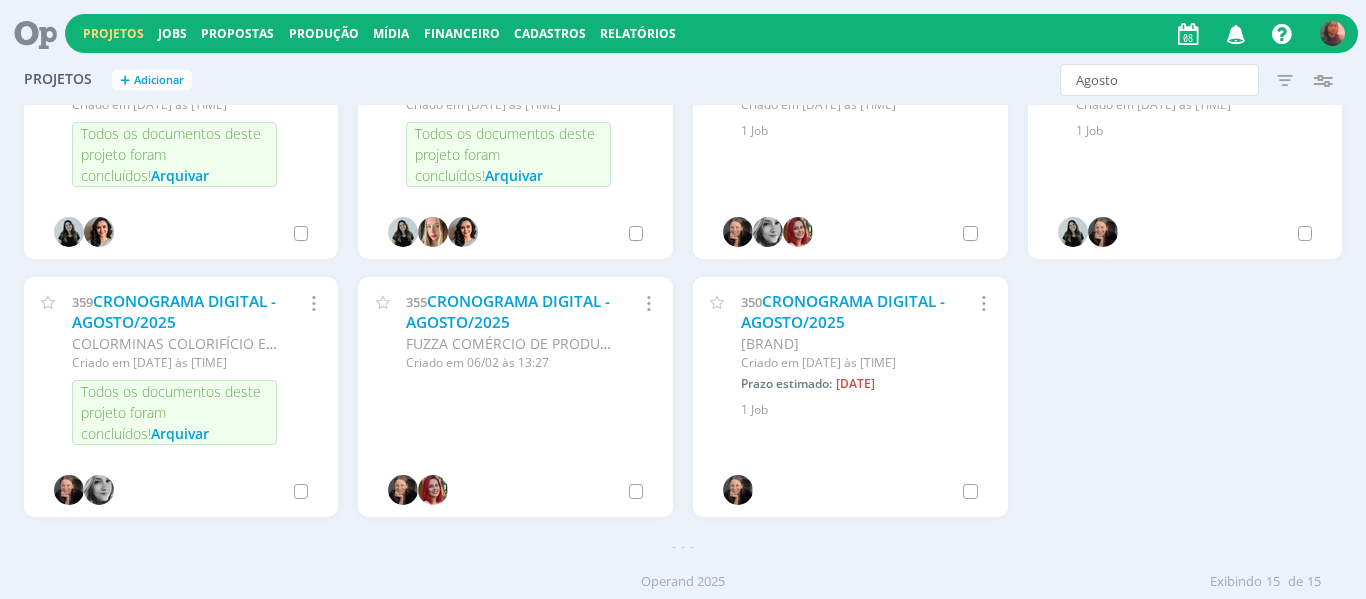 click at bounding box center (683, 299) 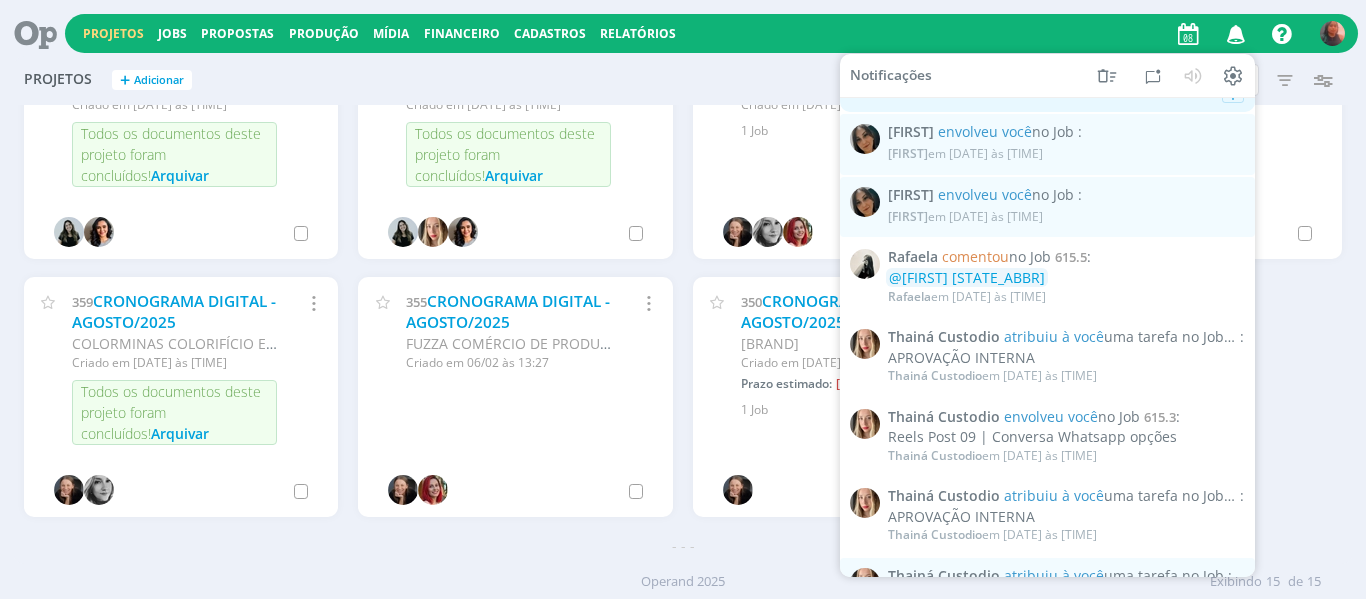 scroll, scrollTop: 1000, scrollLeft: 0, axis: vertical 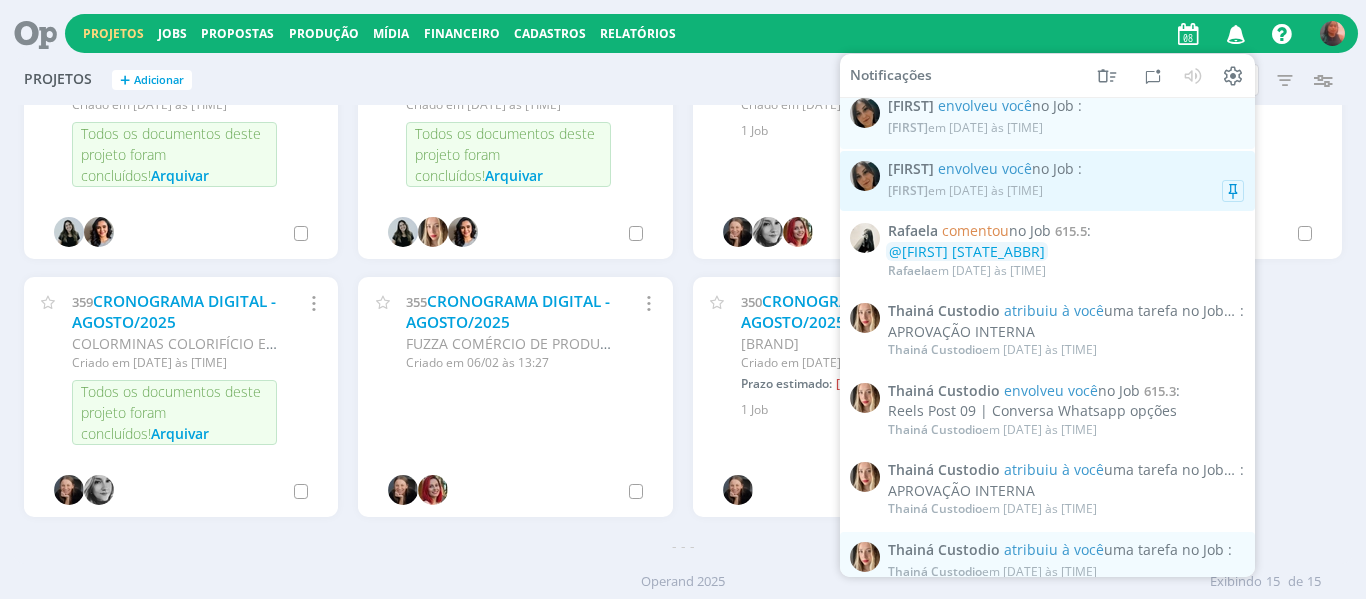 click on "Natacha
em [DATE] às [TIME]" at bounding box center [1066, 191] 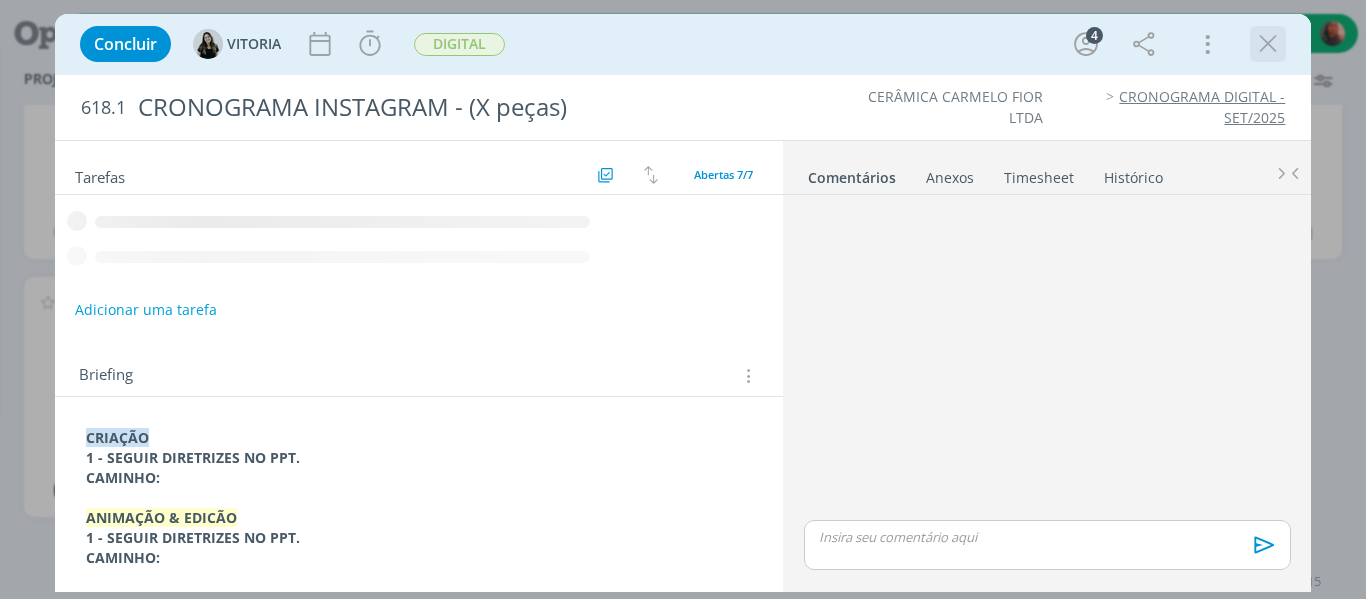 click at bounding box center (1268, 44) 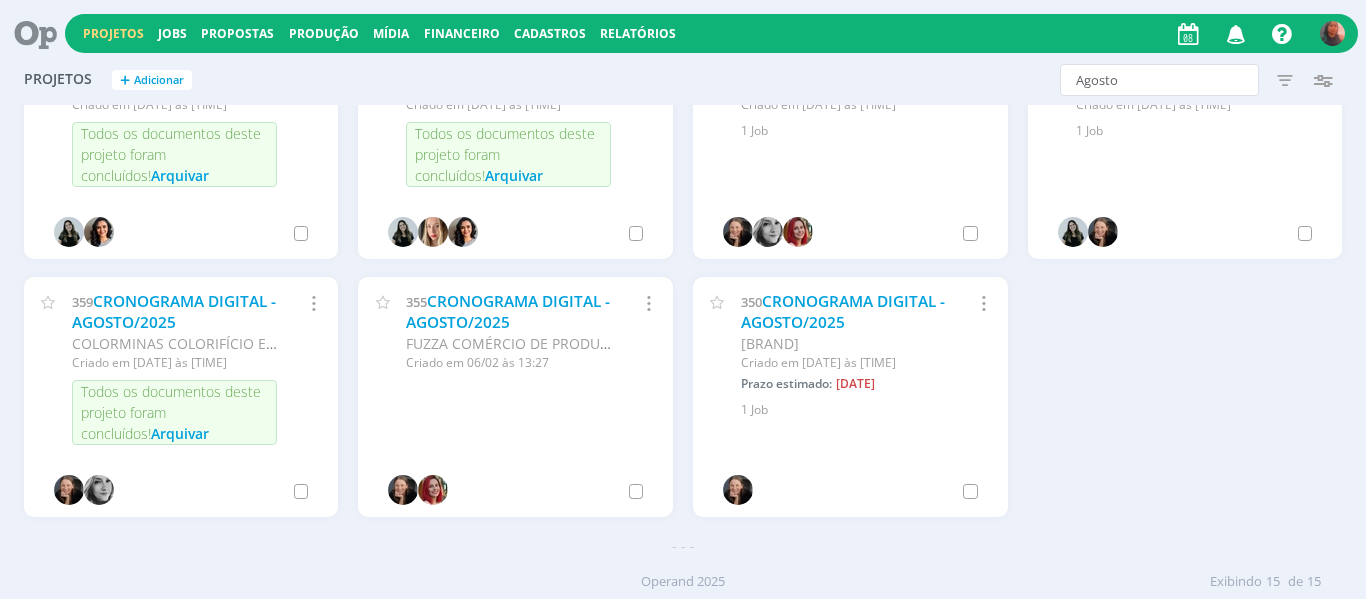 click at bounding box center (1236, 33) 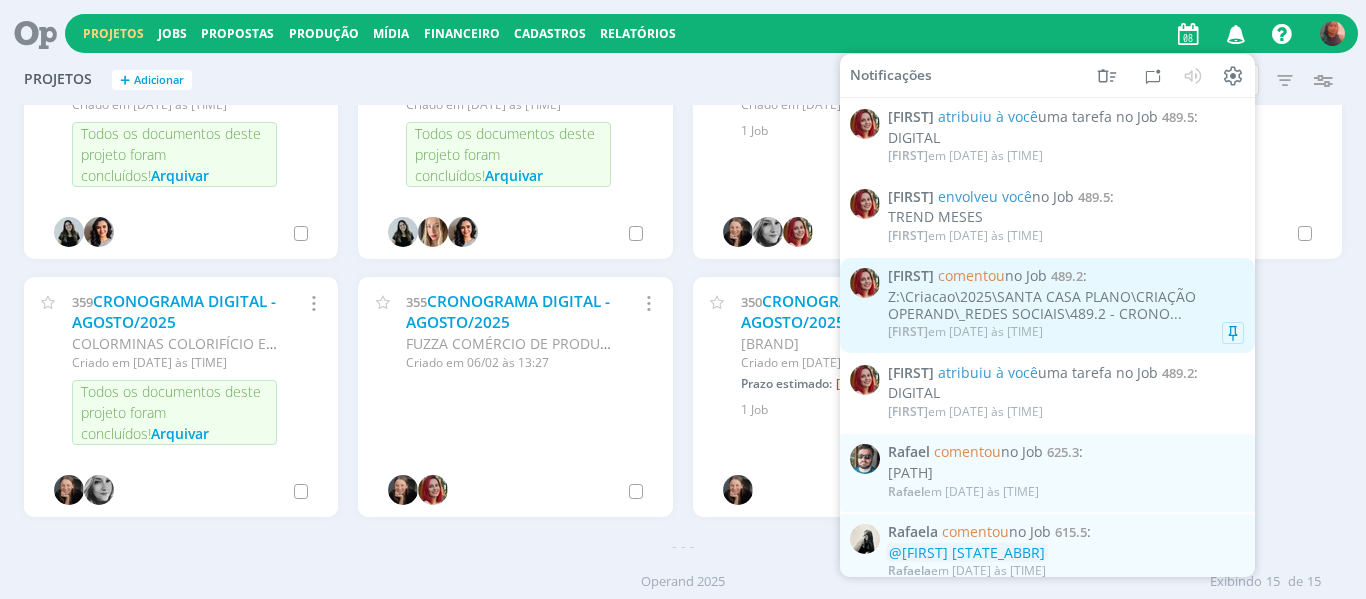 scroll, scrollTop: 100, scrollLeft: 0, axis: vertical 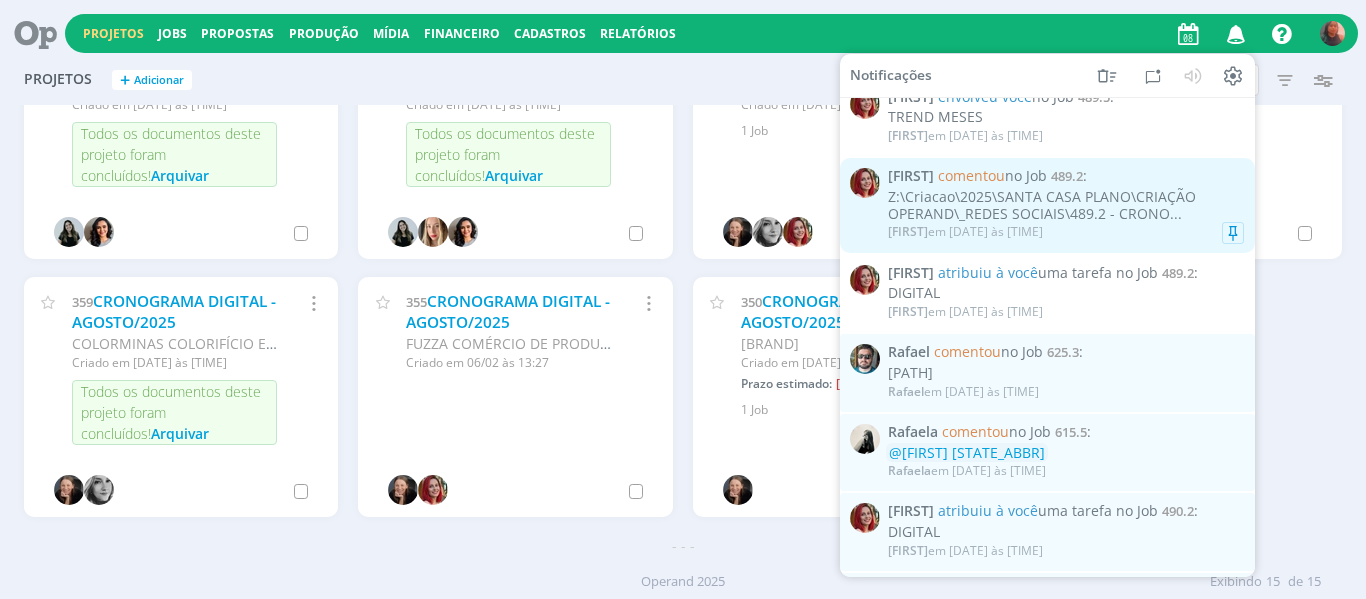 click on "[FIRST]
em [DATE] às [TIME]" at bounding box center [1066, 232] 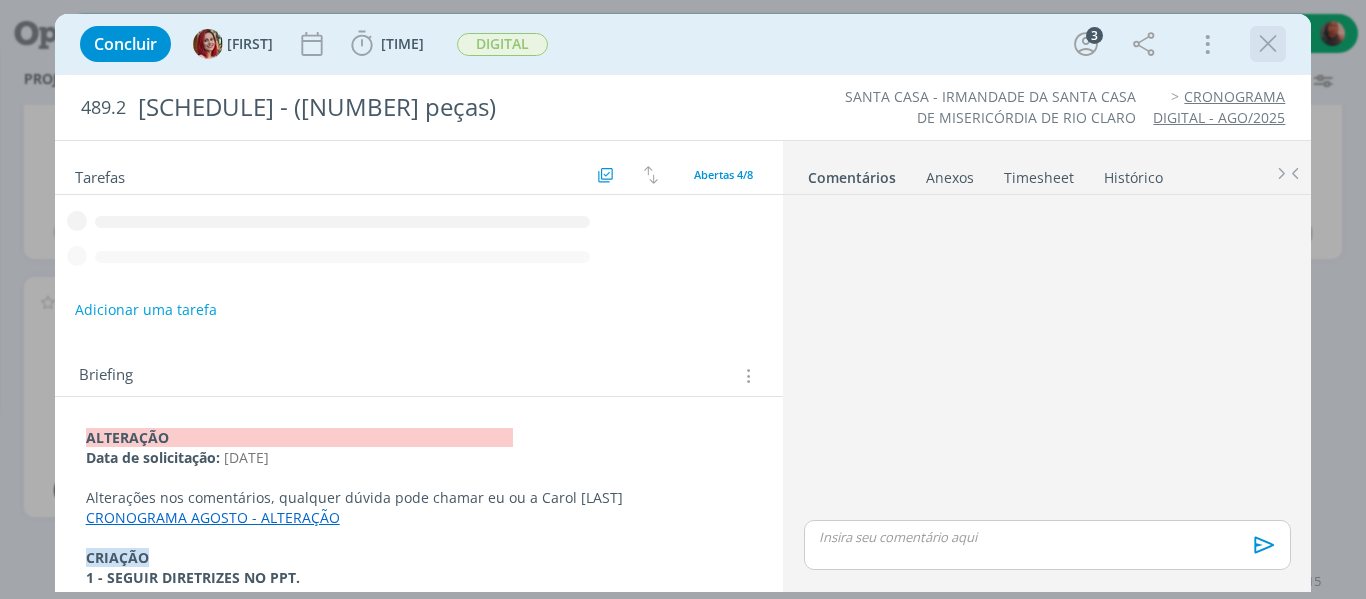 click at bounding box center (1268, 44) 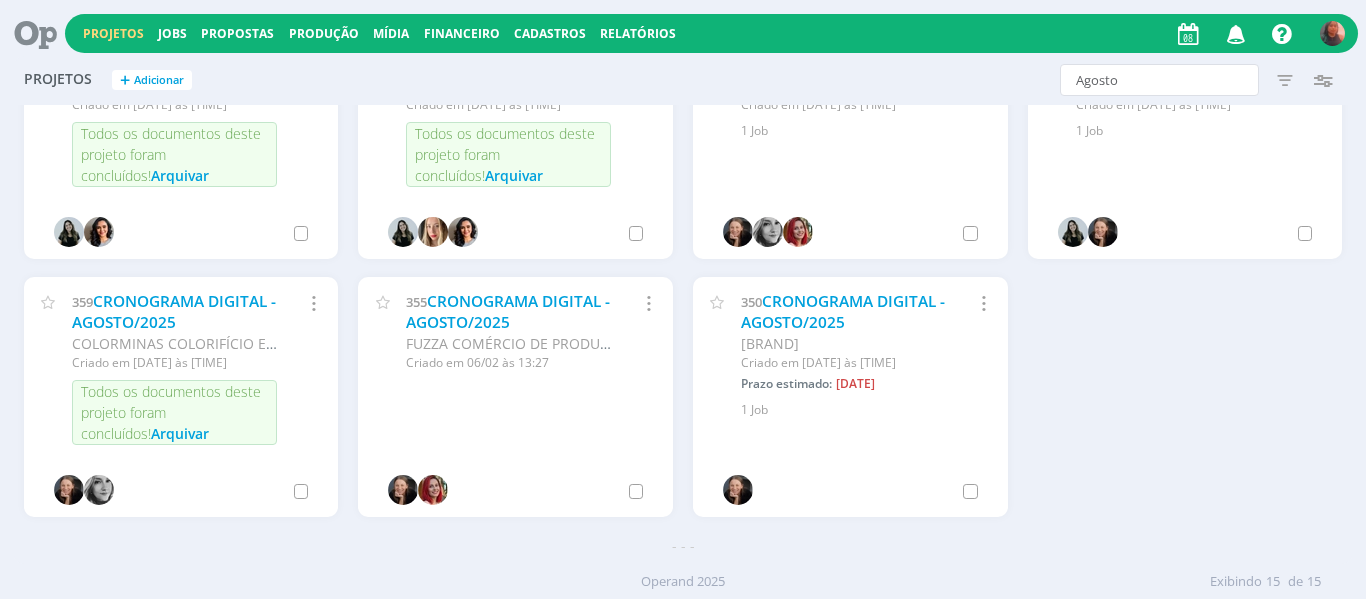 click at bounding box center (1236, 33) 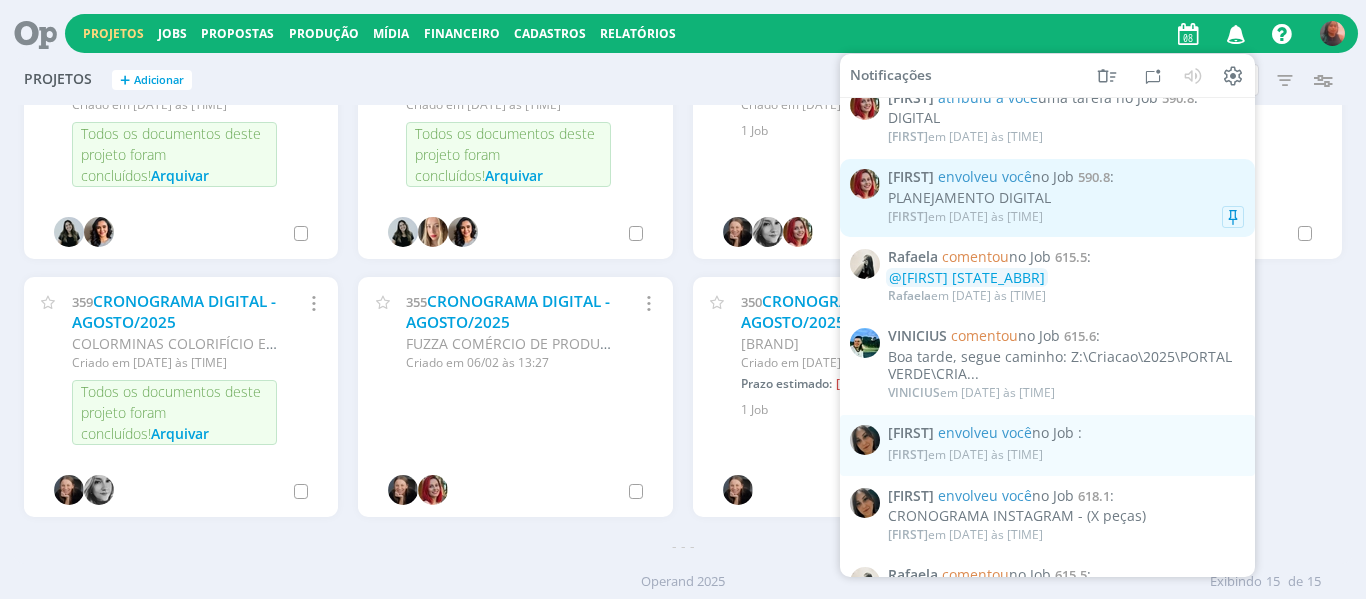 scroll, scrollTop: 650, scrollLeft: 0, axis: vertical 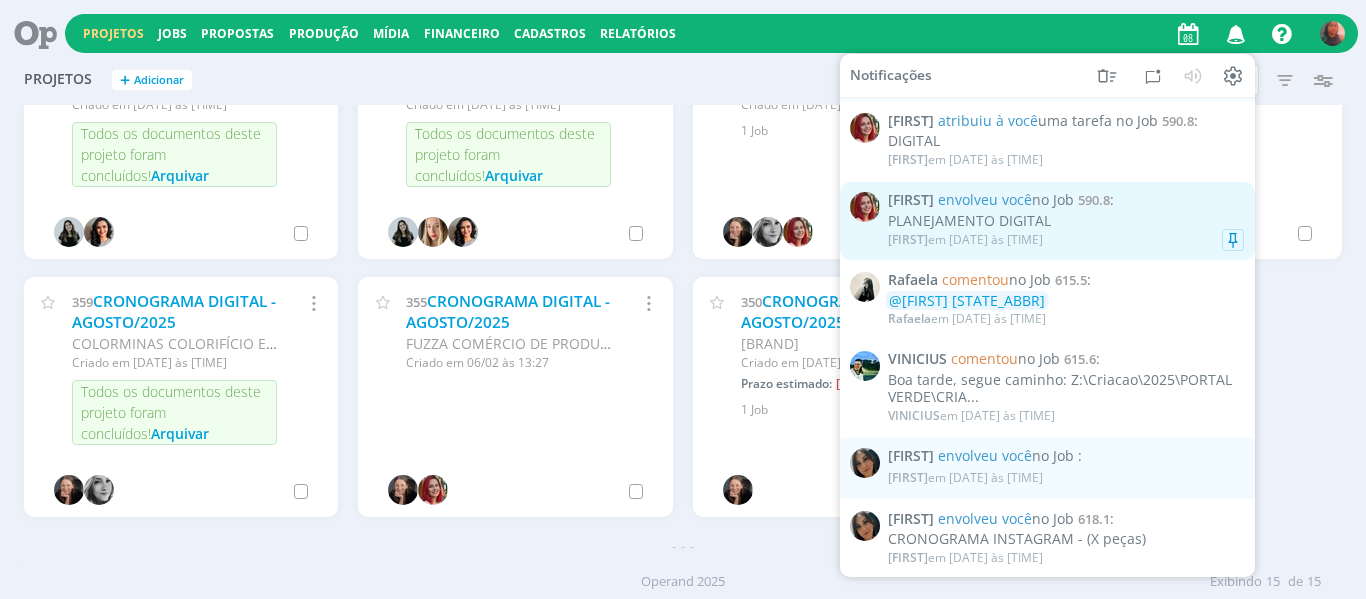 click on "GIOVANA
em [DATE] às [TIME]" at bounding box center (1066, 239) 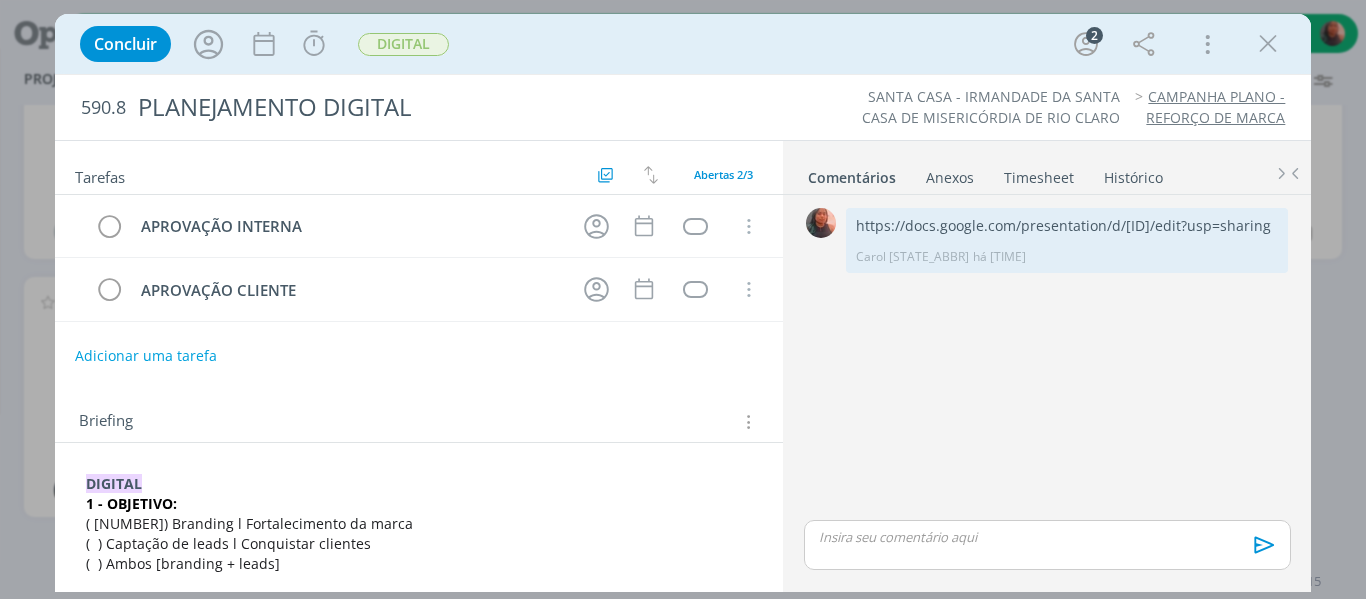 click on "SANTA CASA - IRMANDADE DA SANTA CASA DE MISERICÓRDIA DE RIO CLARO" at bounding box center [991, 106] 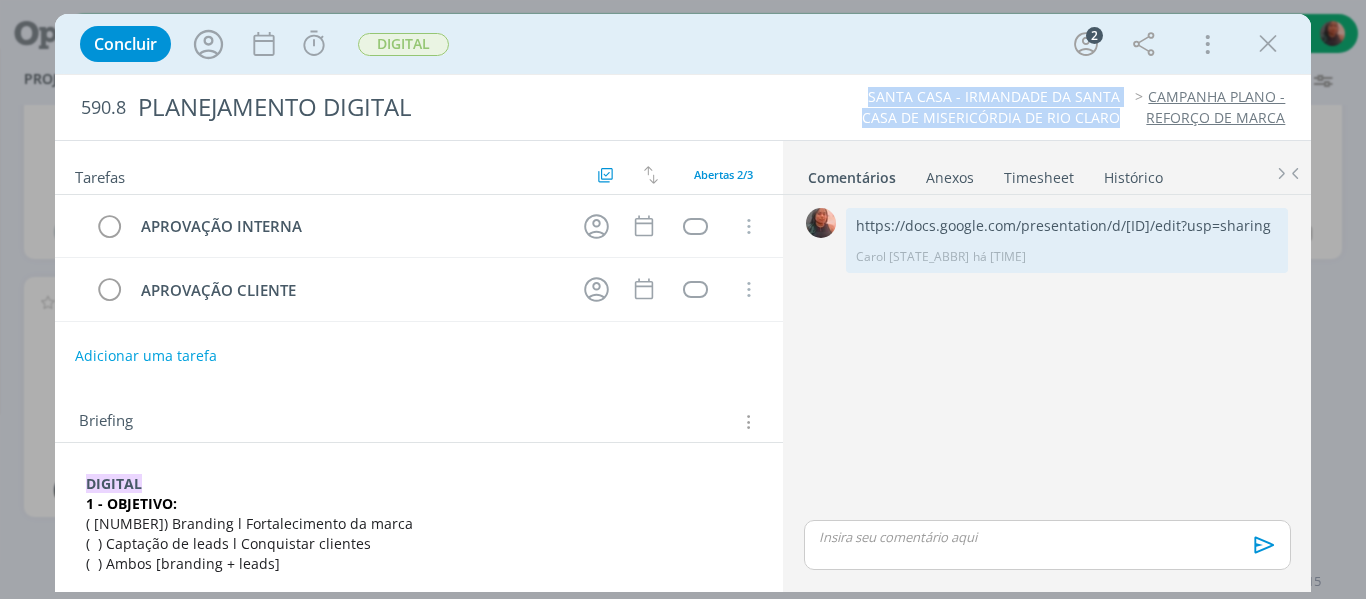 drag, startPoint x: 840, startPoint y: 94, endPoint x: 1115, endPoint y: 113, distance: 275.65558 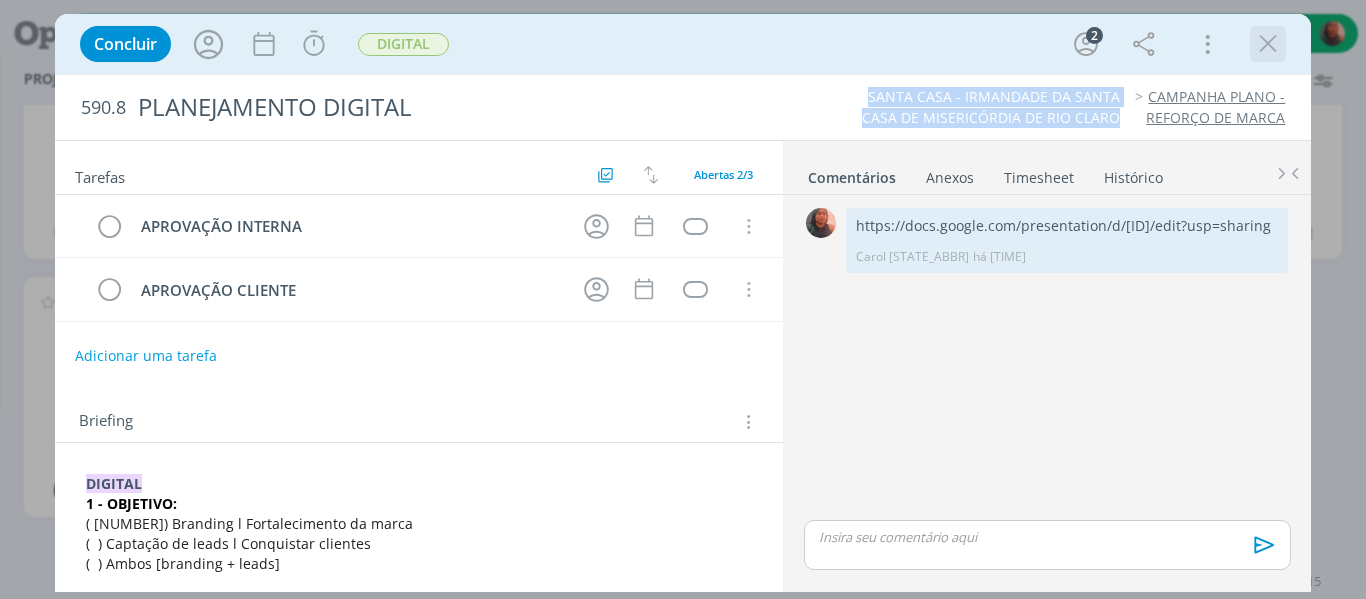 click at bounding box center (1268, 44) 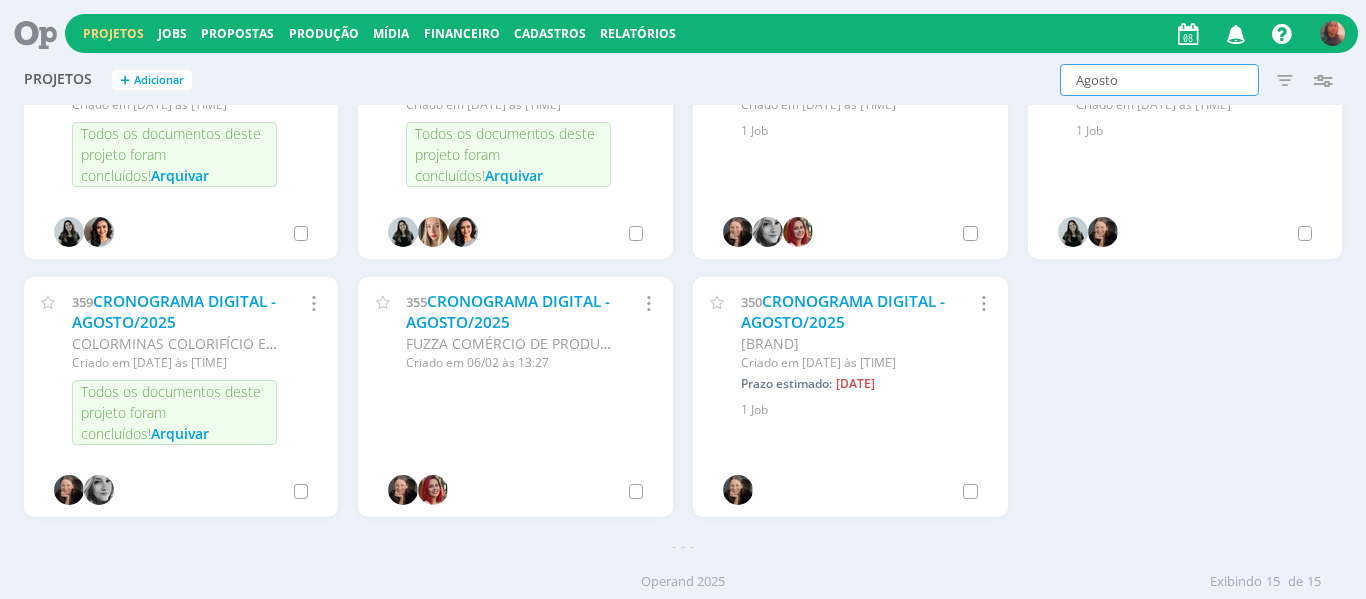click on "Agosto" at bounding box center (1159, 80) 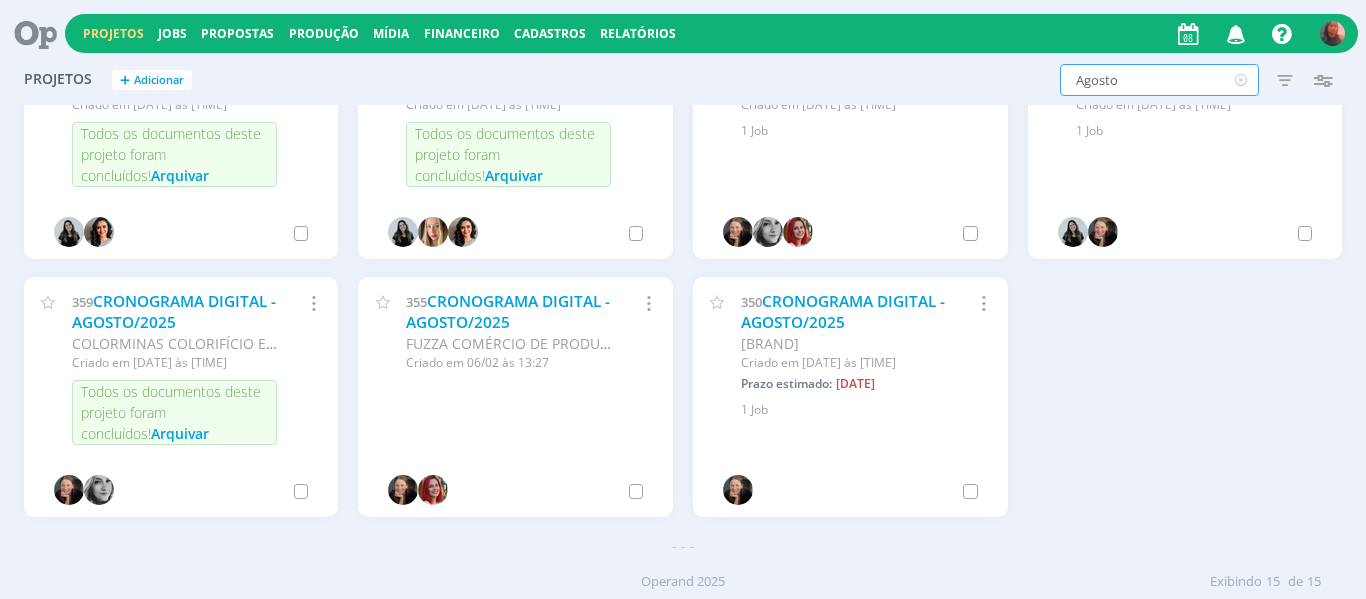 click on "Agosto" at bounding box center (1159, 80) 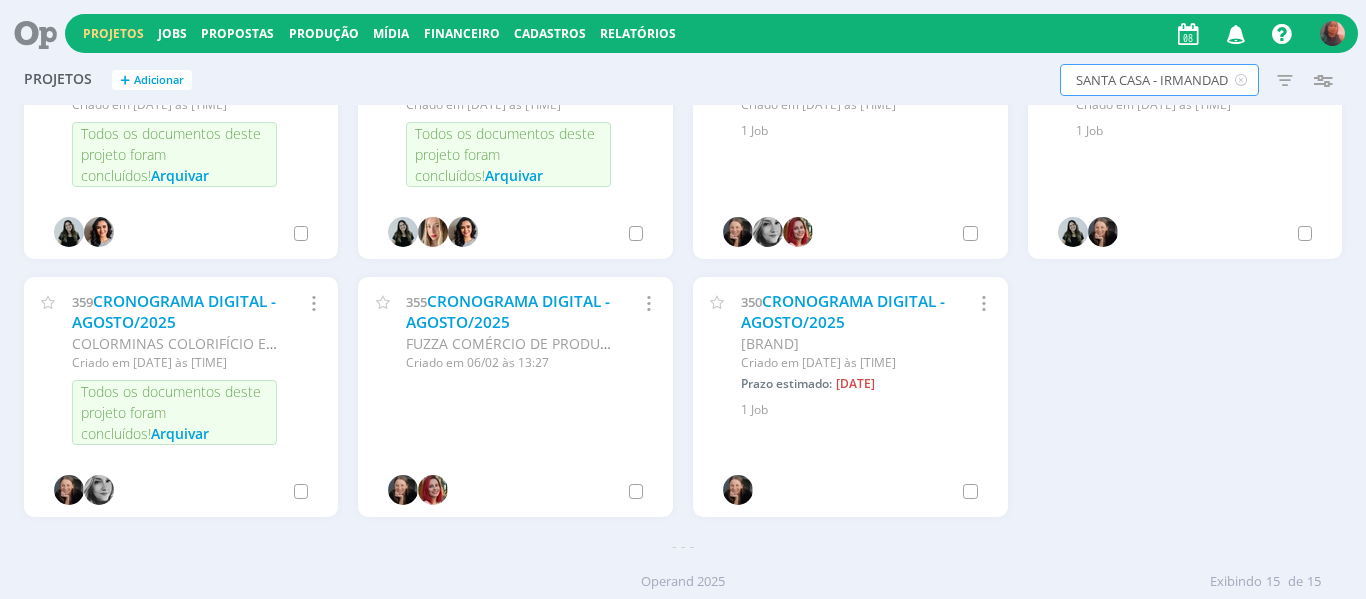 scroll, scrollTop: 0, scrollLeft: 312, axis: horizontal 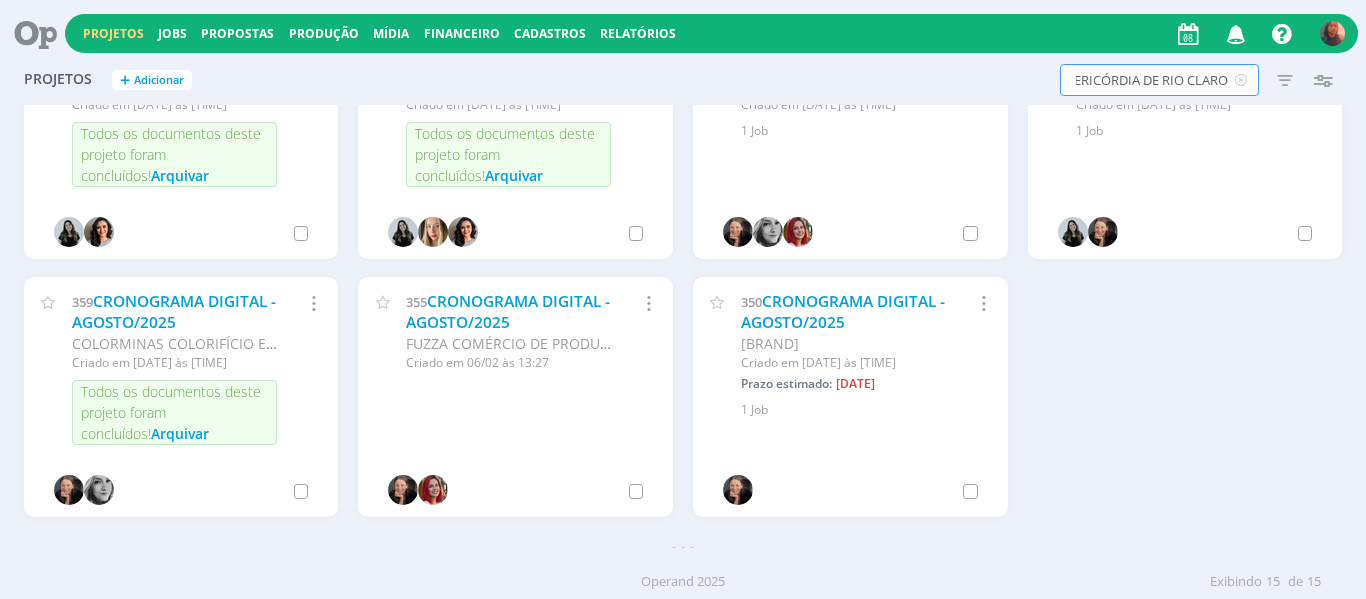 type on "SANTA CASA - IRMANDADE DA SANTA CASA DE MISERICÓRDIA DE RIO CLARO" 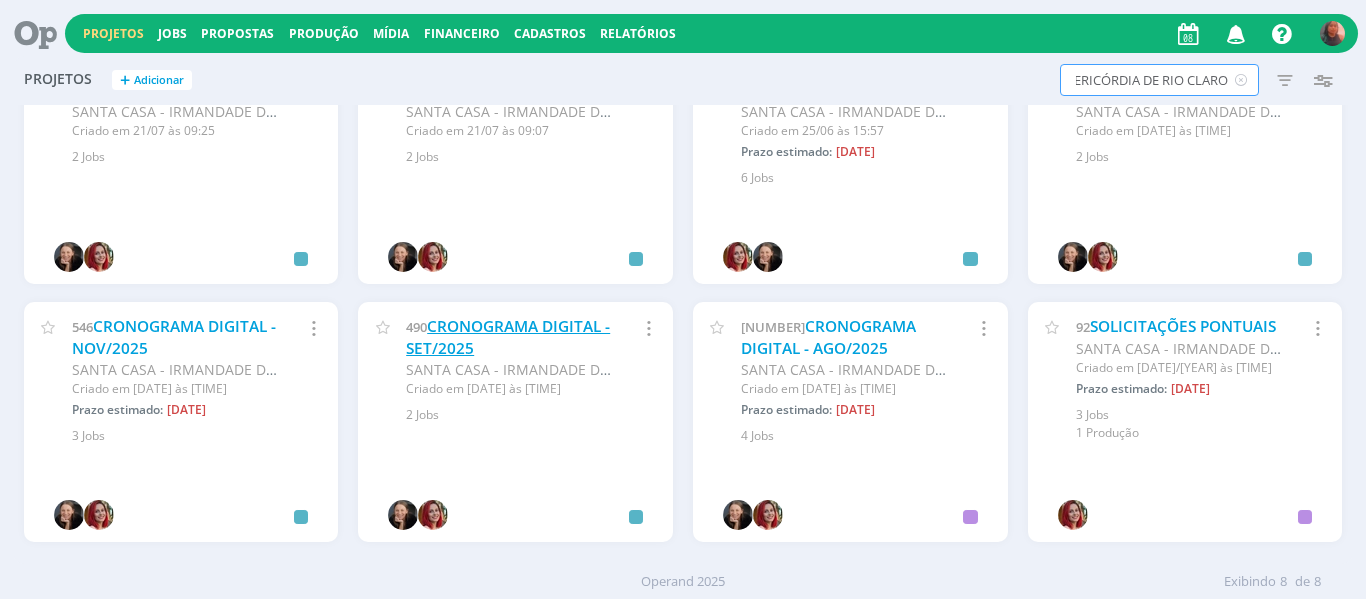 scroll, scrollTop: 87, scrollLeft: 0, axis: vertical 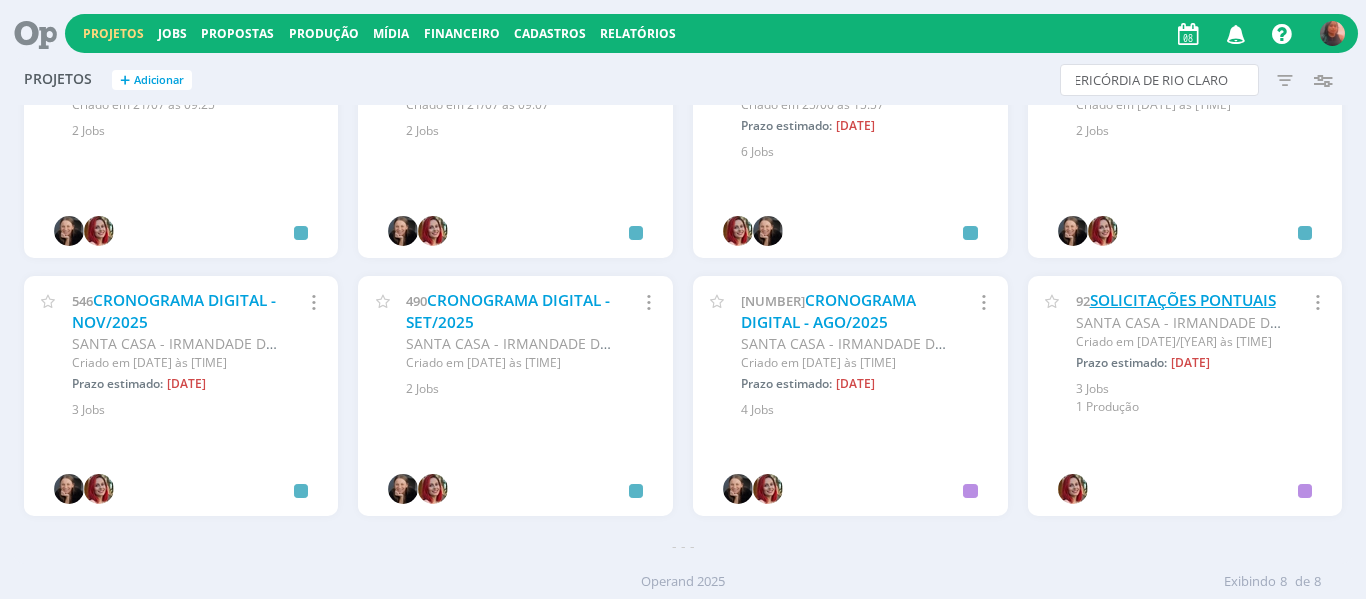 click on "SOLICITAÇÕES PONTUAIS" at bounding box center [1183, 300] 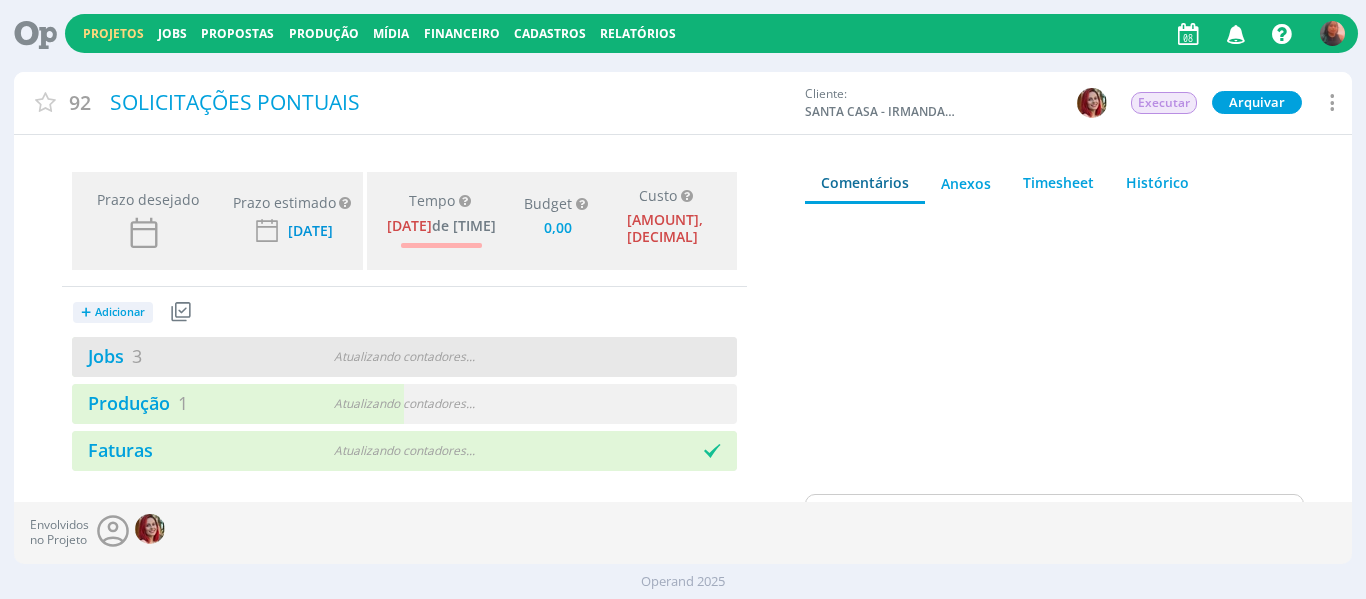 type on "0,00" 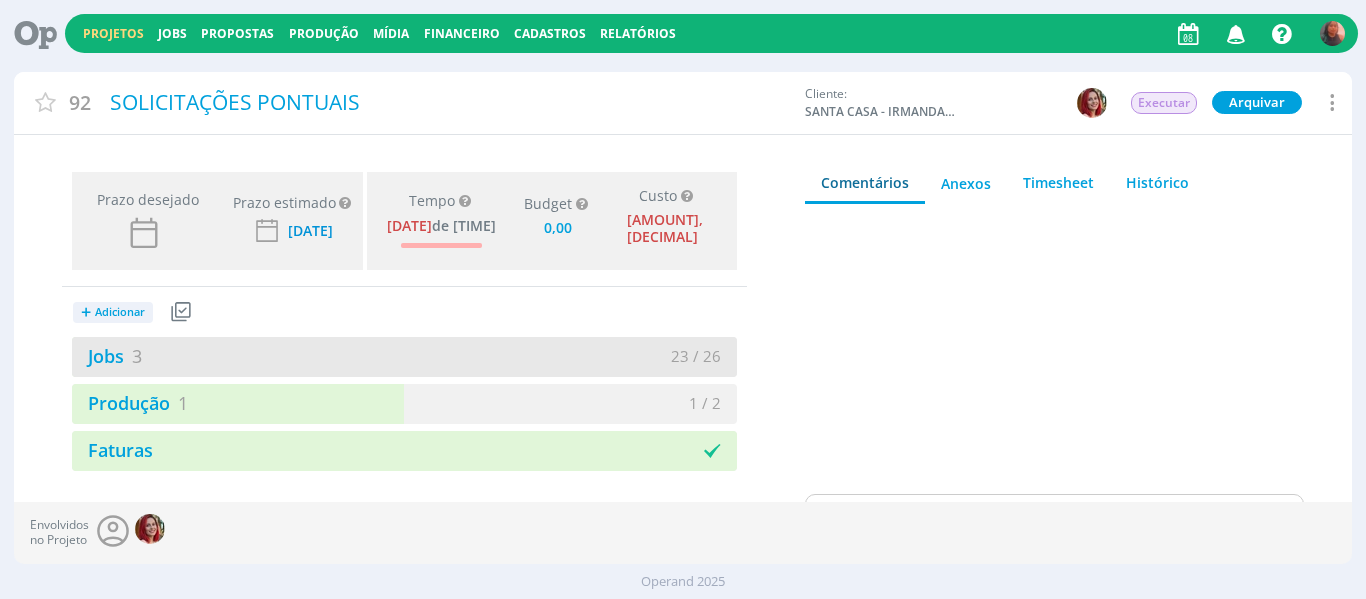 click on "23 / 26" at bounding box center (570, 356) 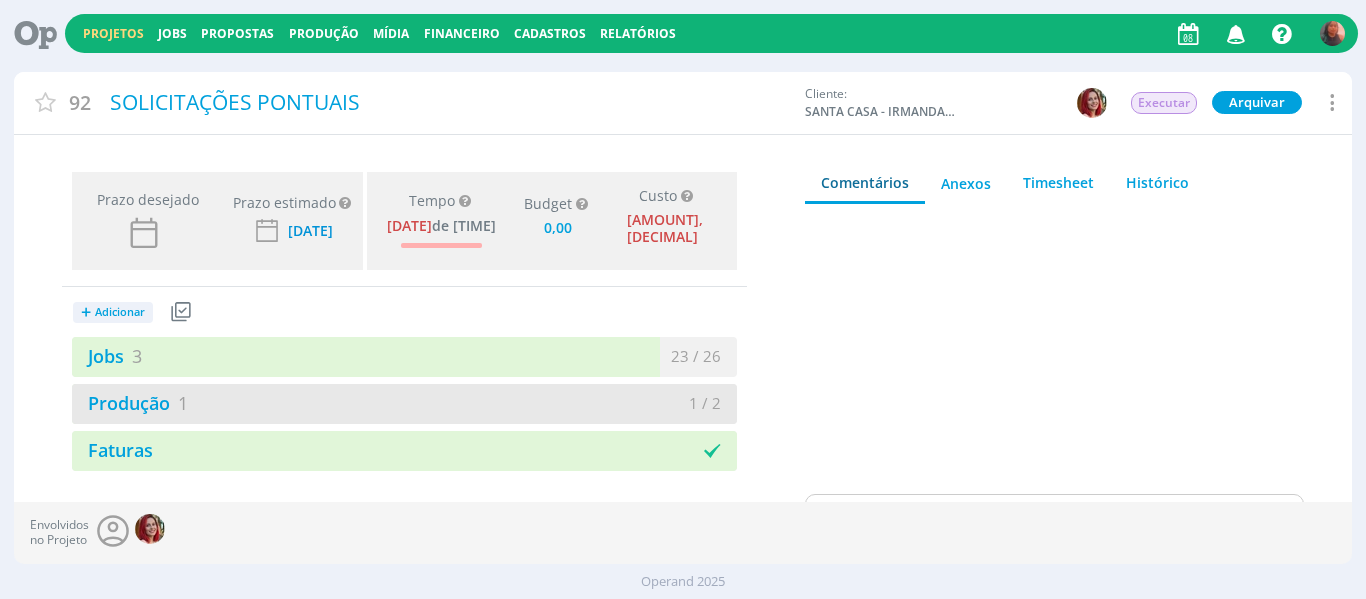 click on "Produção 1" at bounding box center (238, 403) 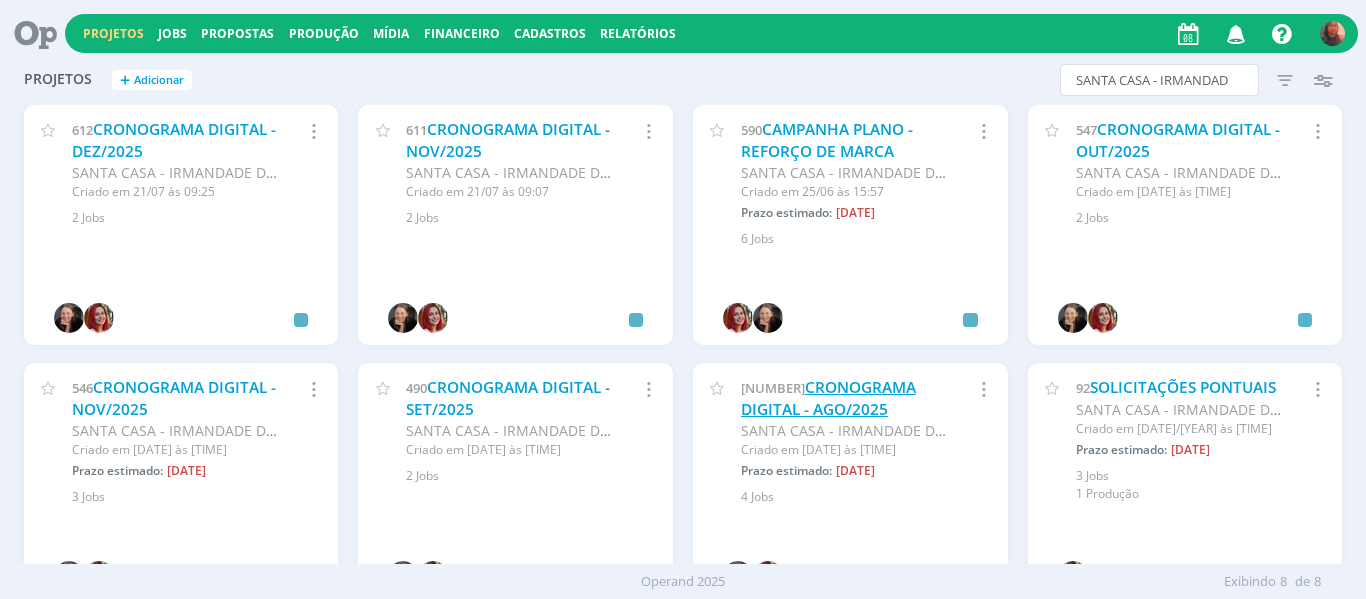 click on "CRONOGRAMA DIGITAL - AGO/2025" at bounding box center (828, 398) 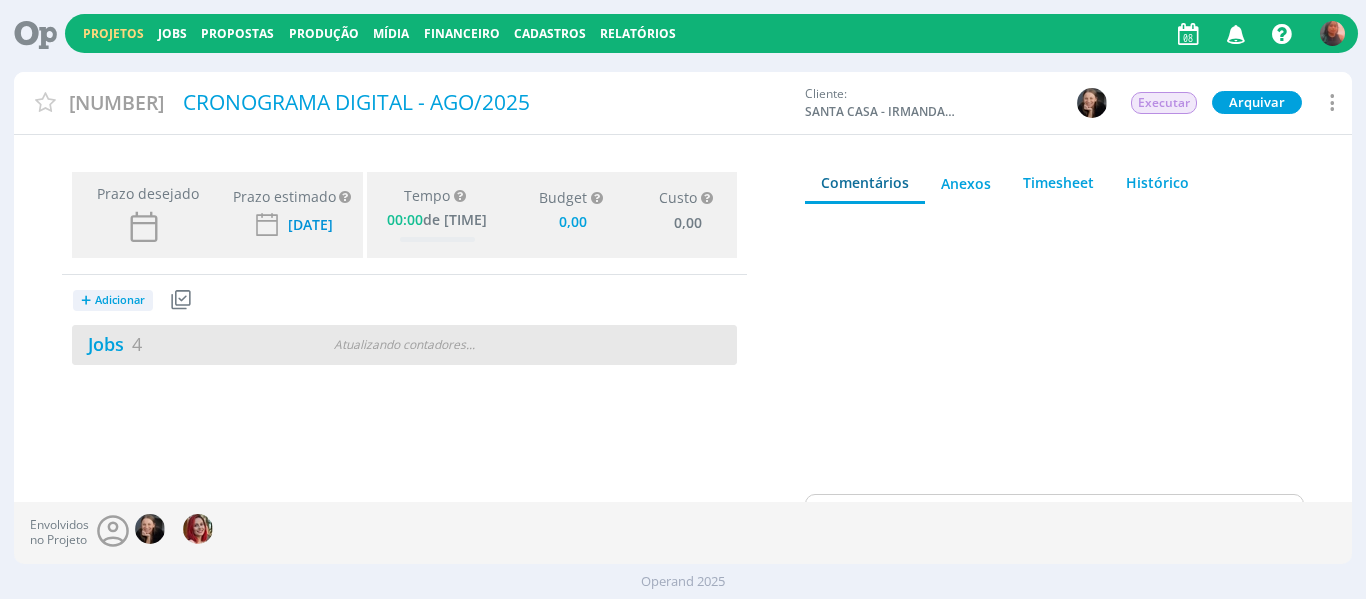 type on "0,00" 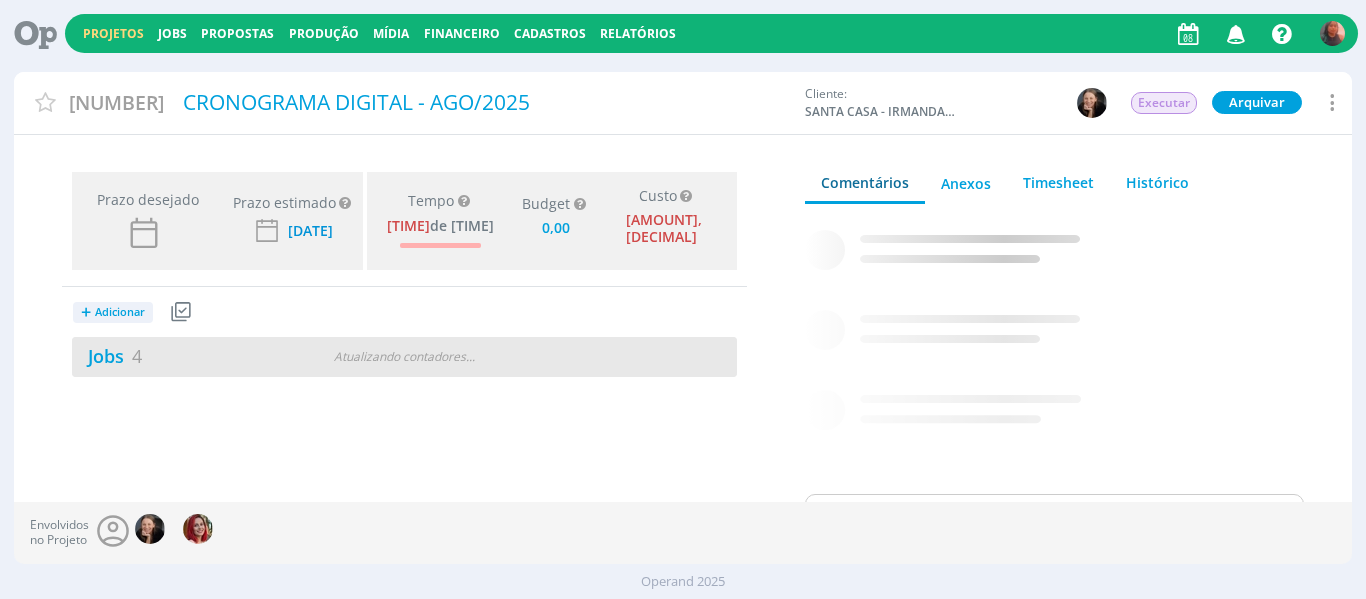 click on "Atualizando contadores  . . ." at bounding box center [404, 357] 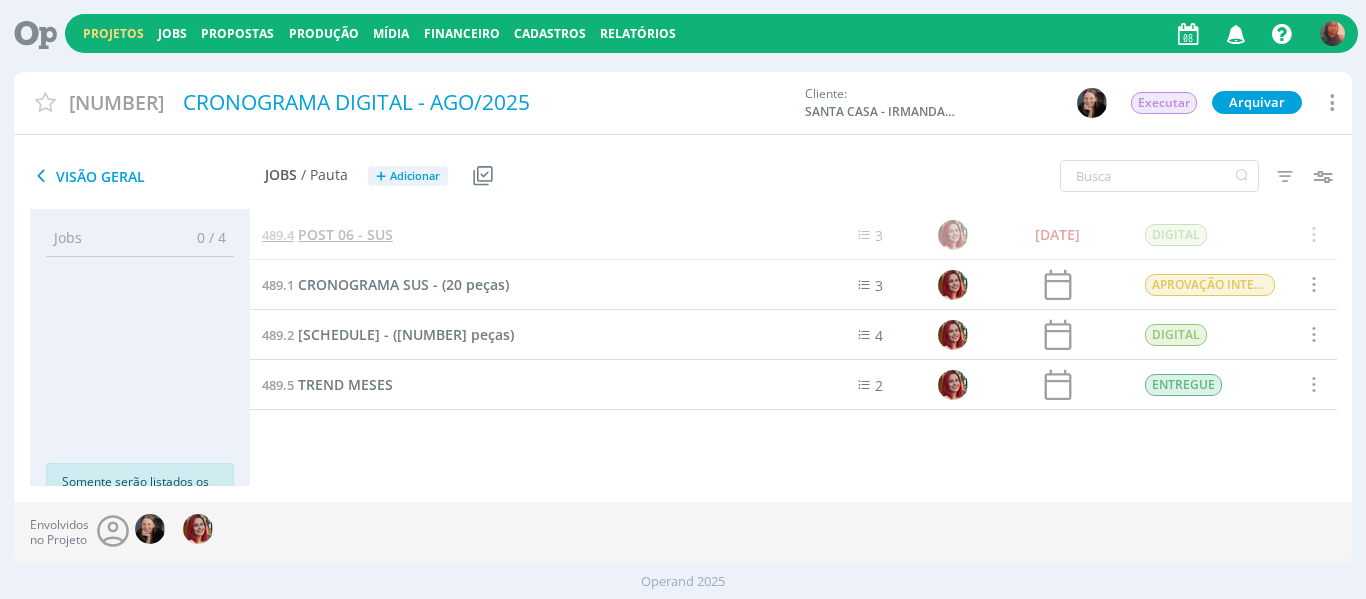 click on "POST 06 - SUS" at bounding box center (345, 234) 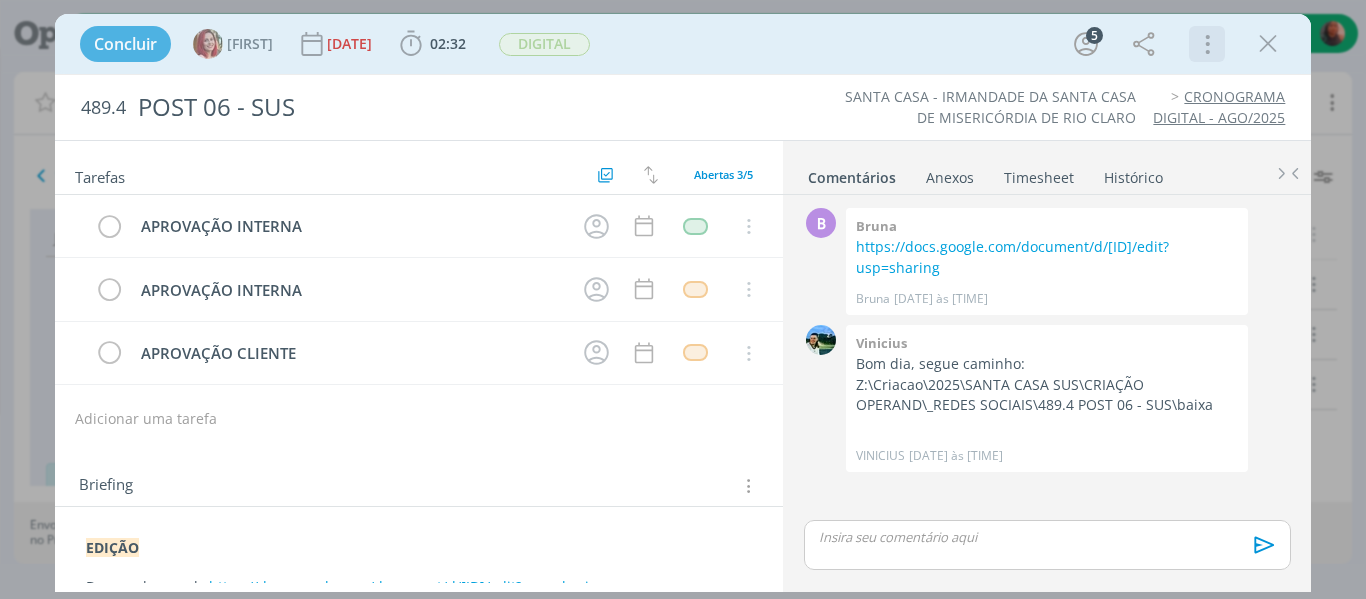 click at bounding box center (1206, 44) 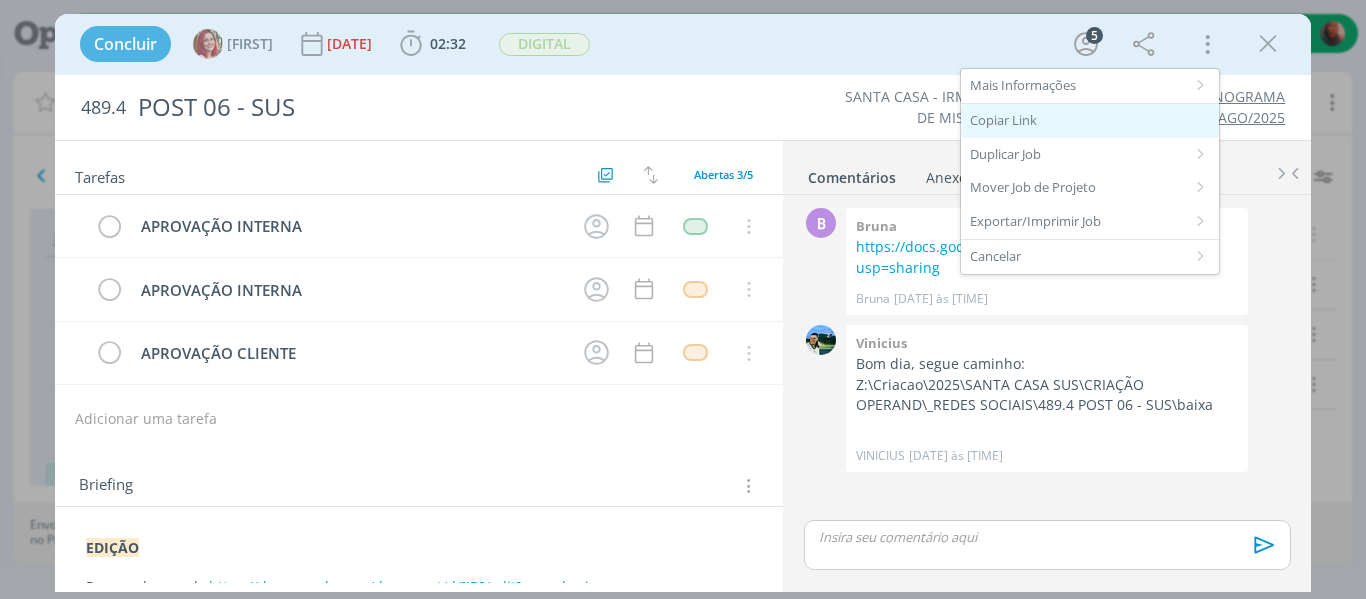 click on "Copiar Link" at bounding box center [1090, 121] 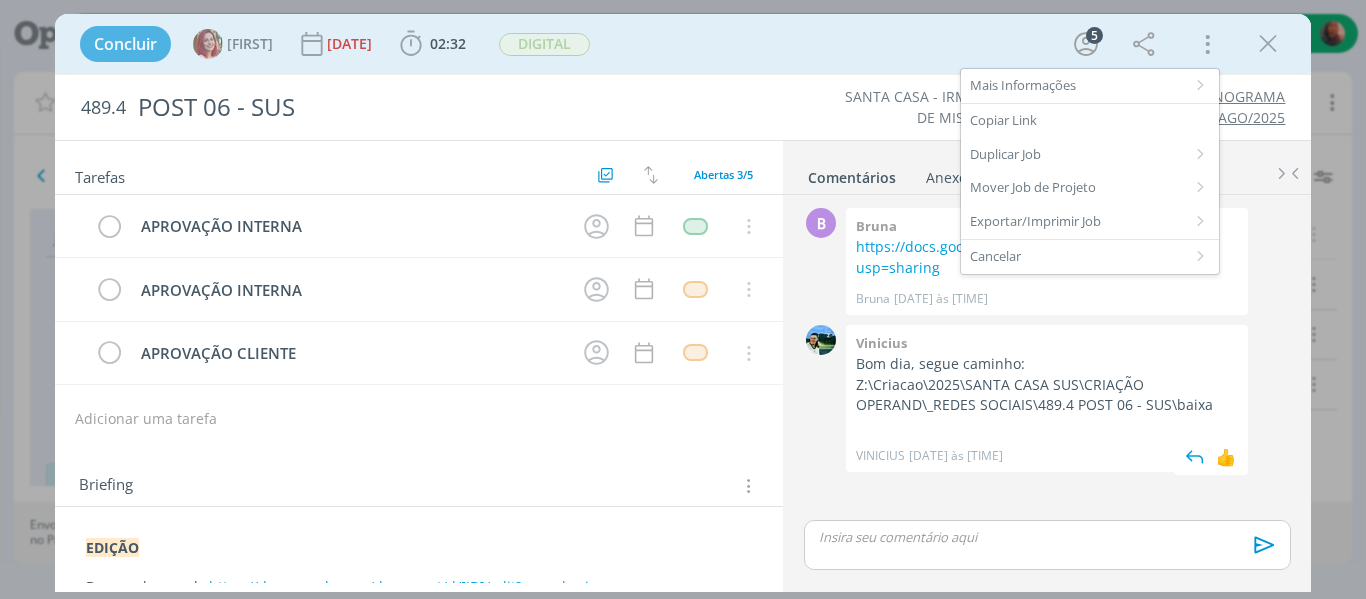 click on "0" at bounding box center (821, 399) 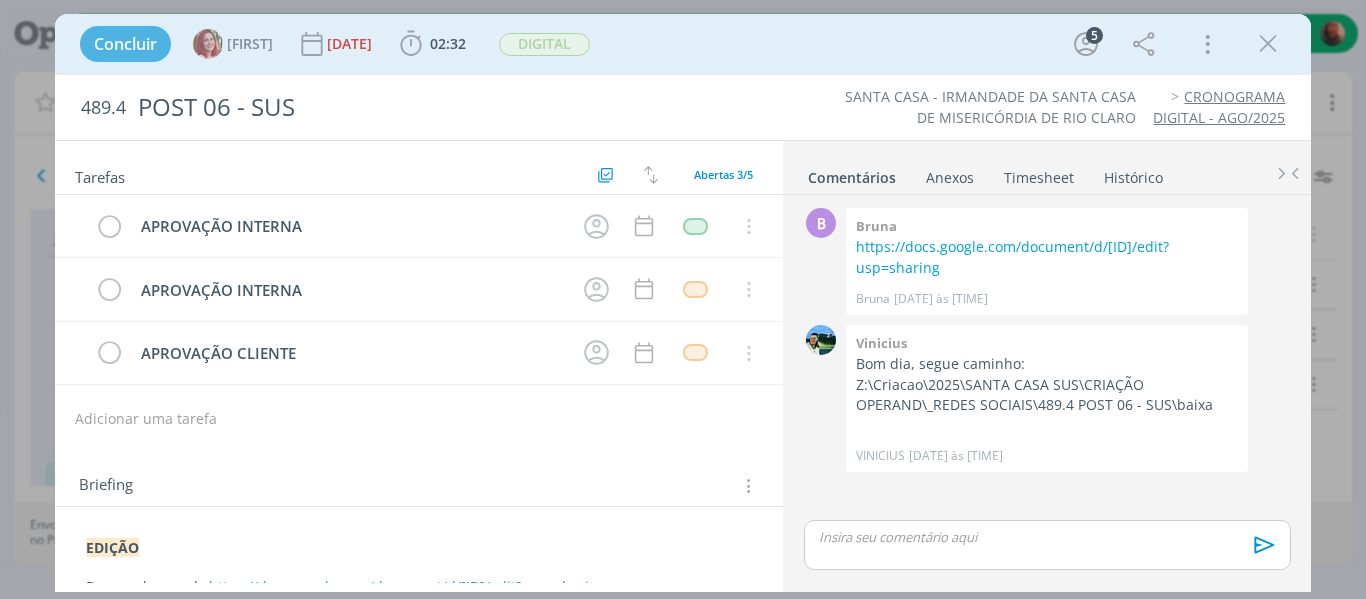 scroll, scrollTop: 300, scrollLeft: 0, axis: vertical 